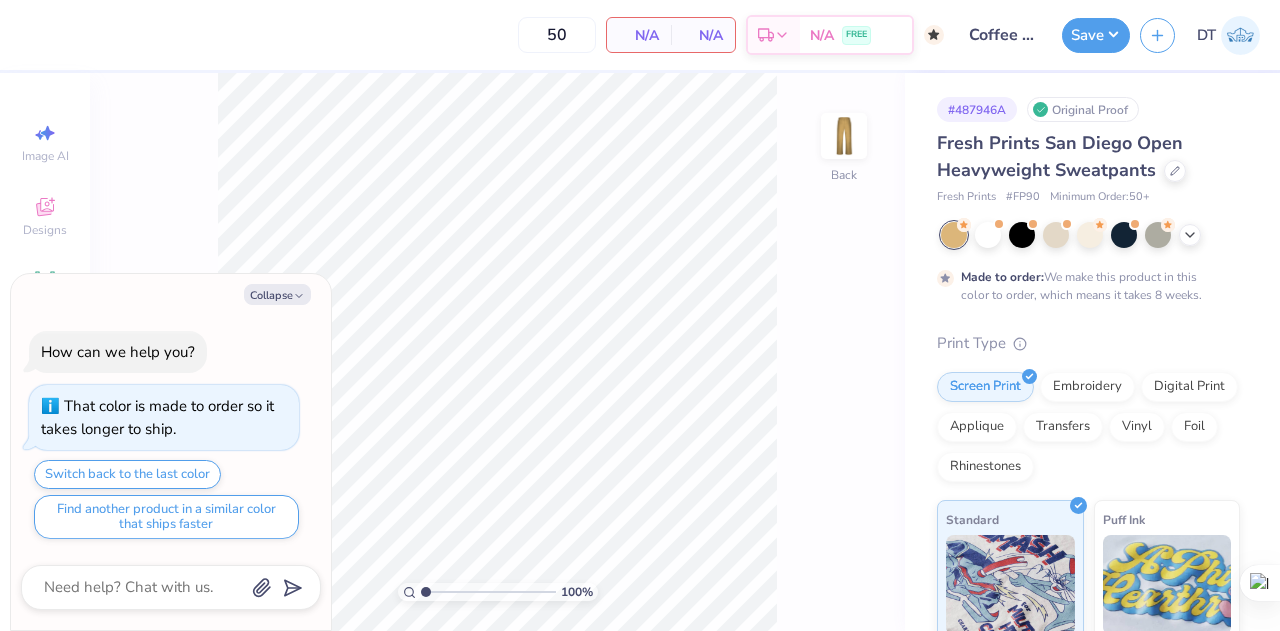 scroll, scrollTop: 0, scrollLeft: 0, axis: both 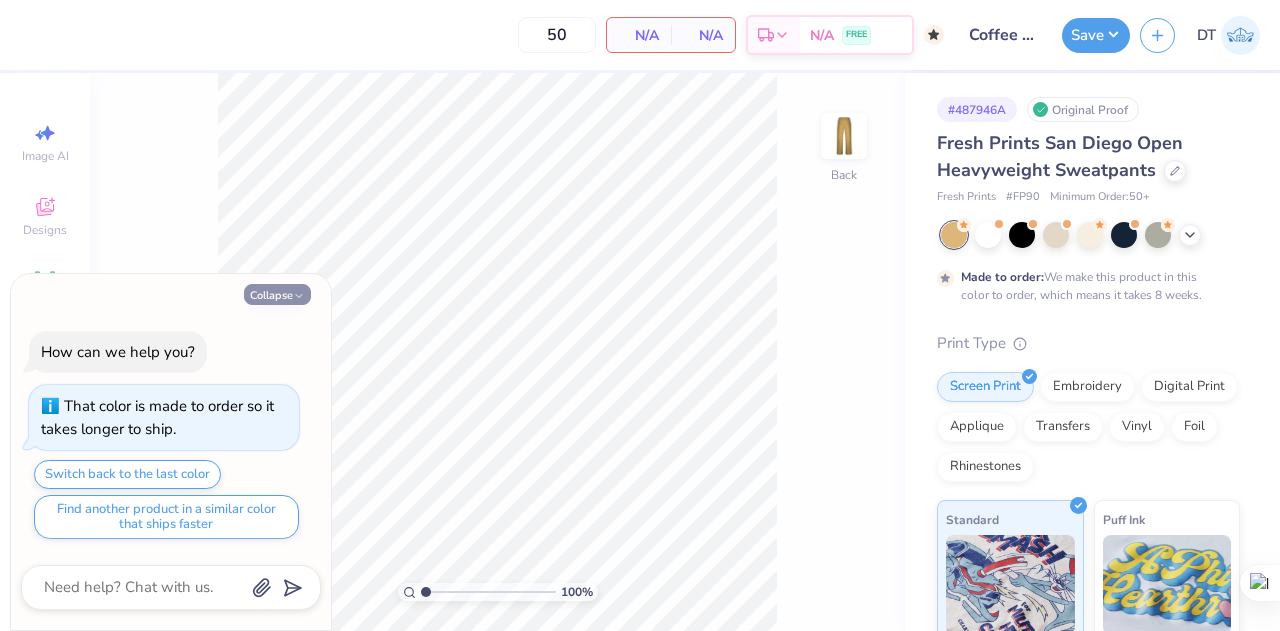 click on "Collapse" at bounding box center (277, 294) 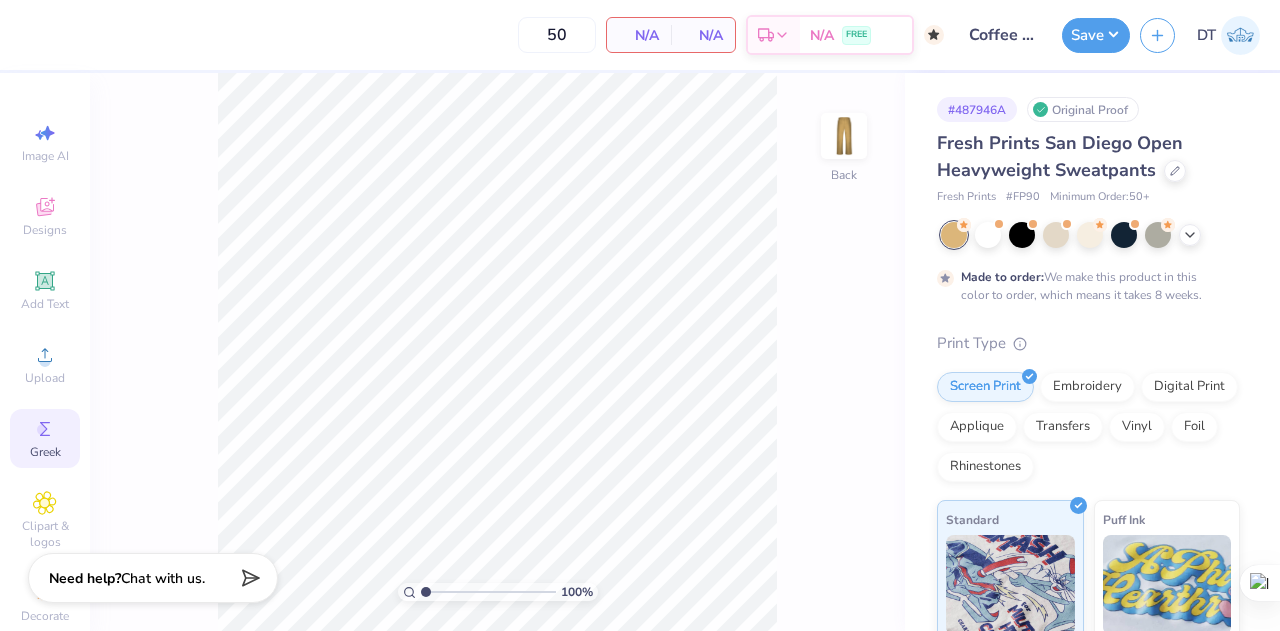 click on "Greek" at bounding box center [45, 438] 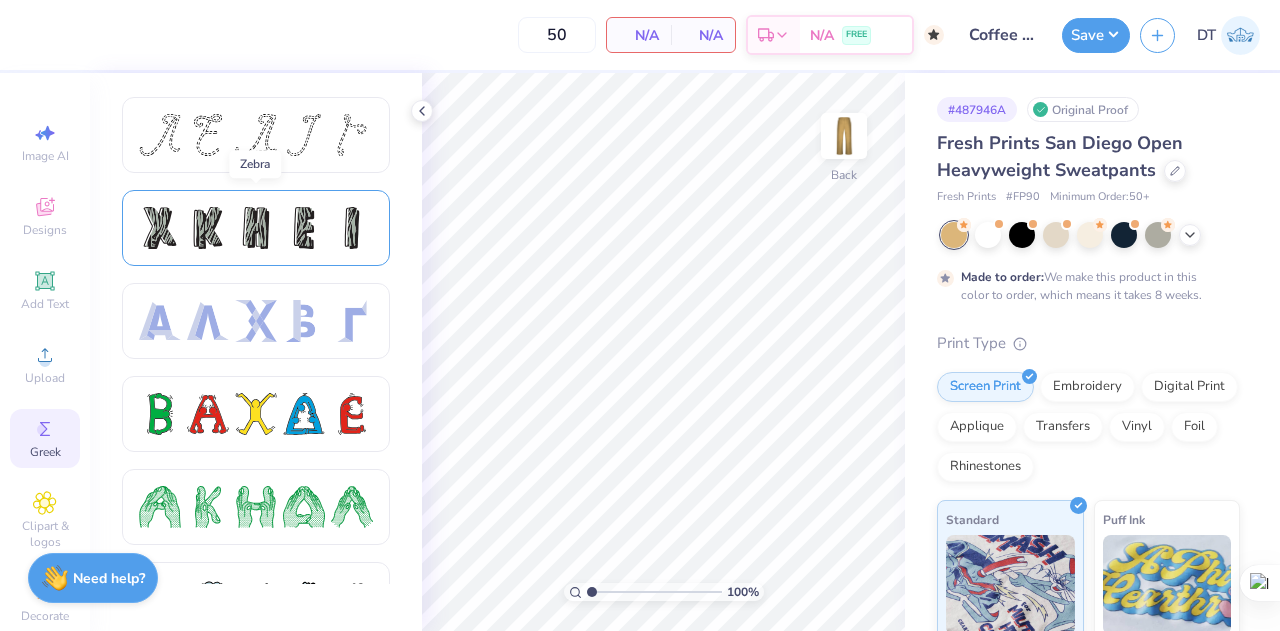 click at bounding box center (256, 228) 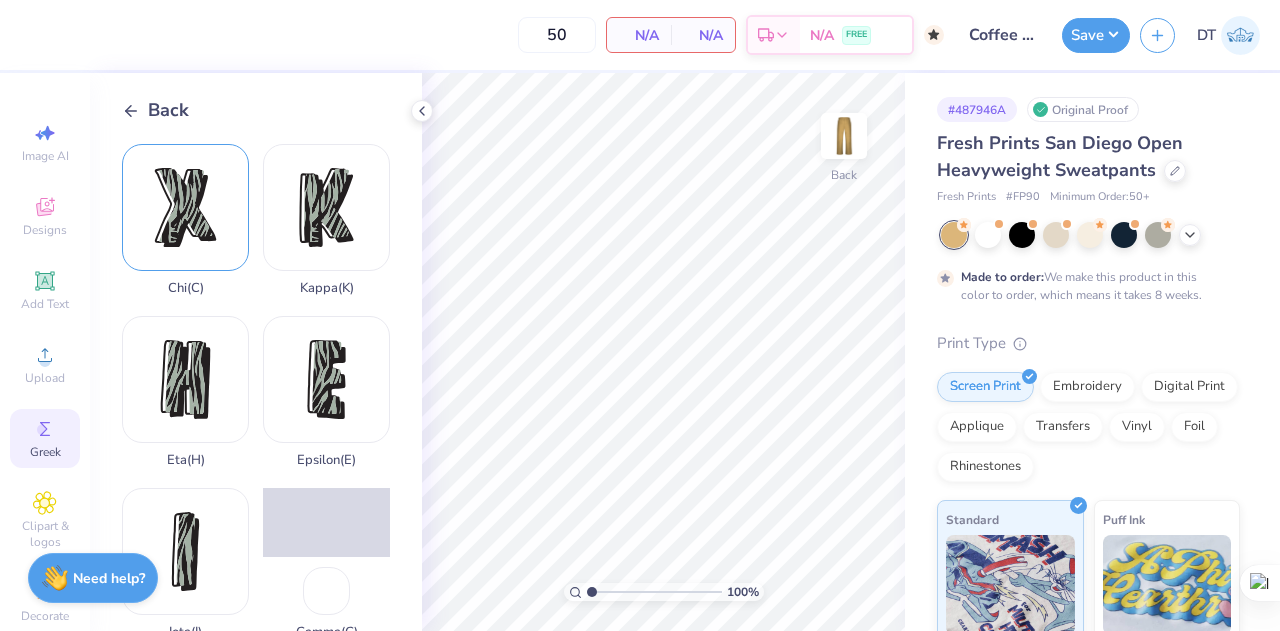 click on "Chi  ( C )" at bounding box center (185, 220) 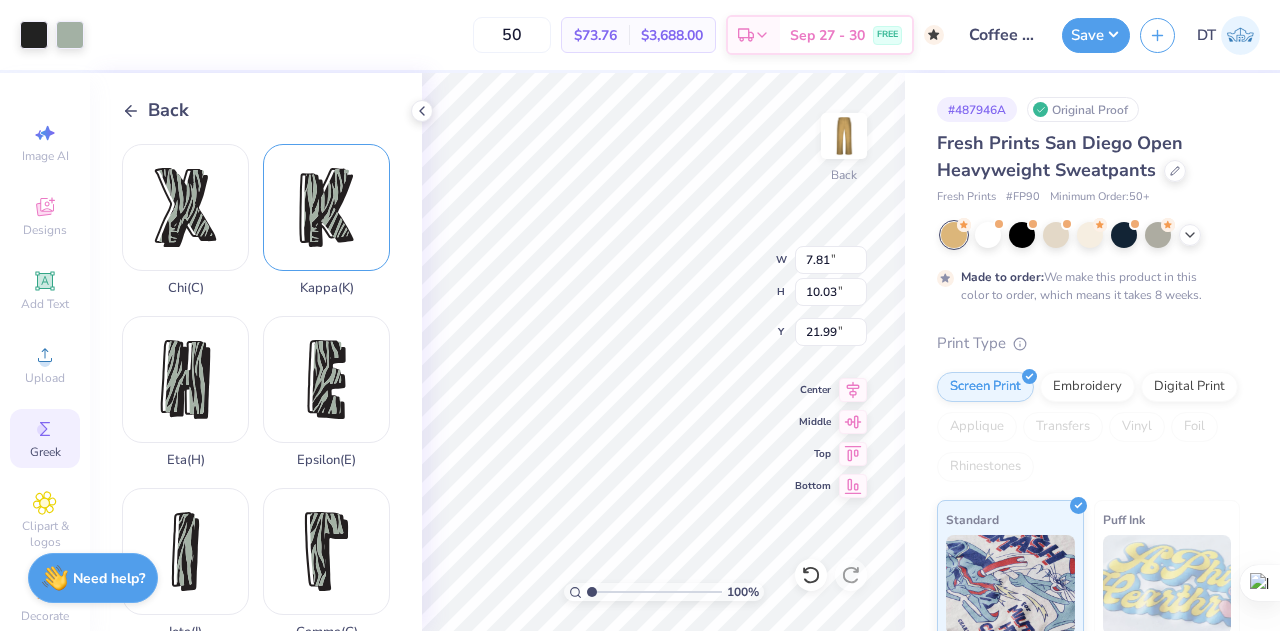 type on "7.11" 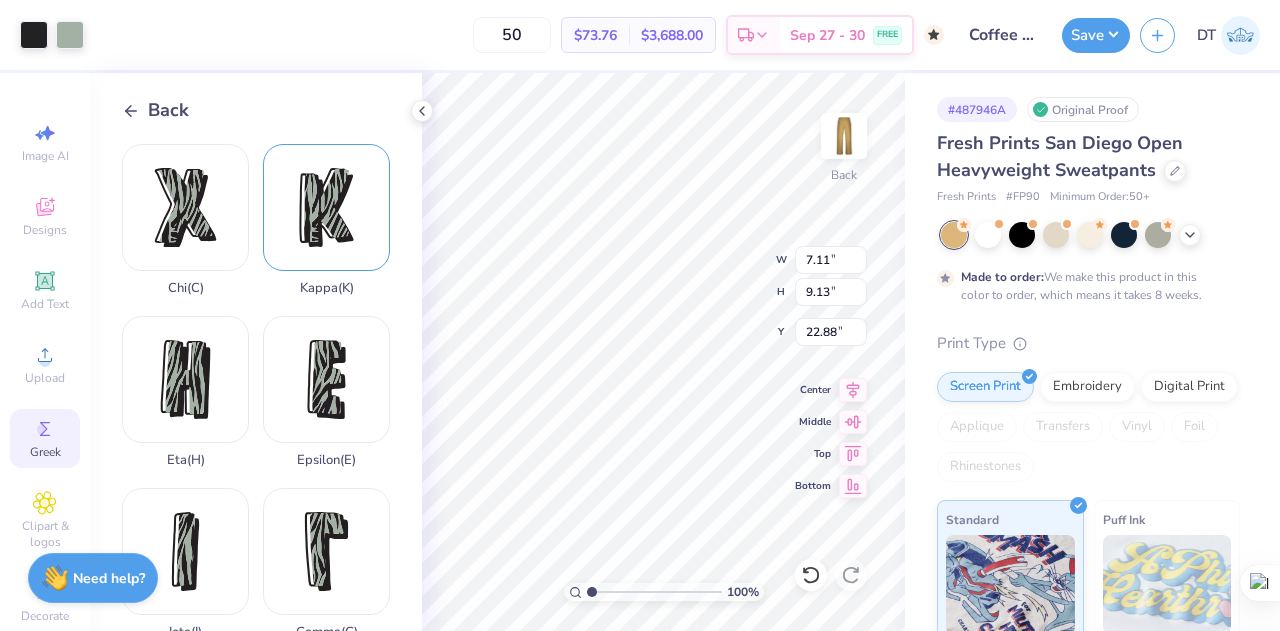 type on "3.28" 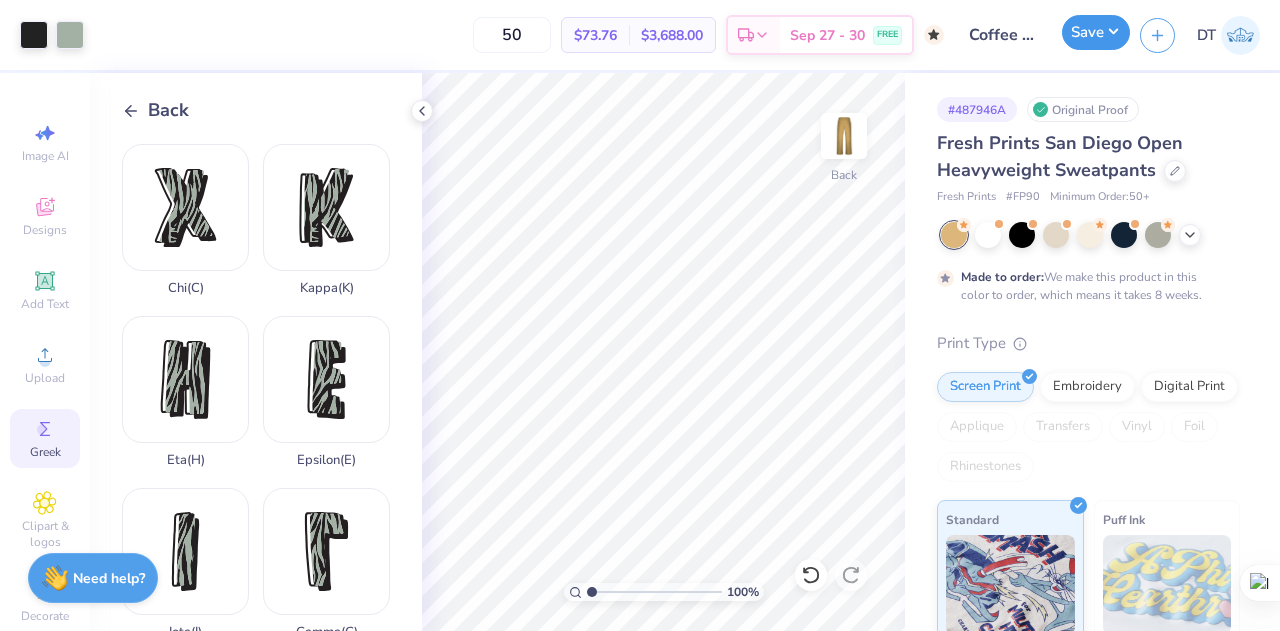 click on "Save" at bounding box center (1096, 32) 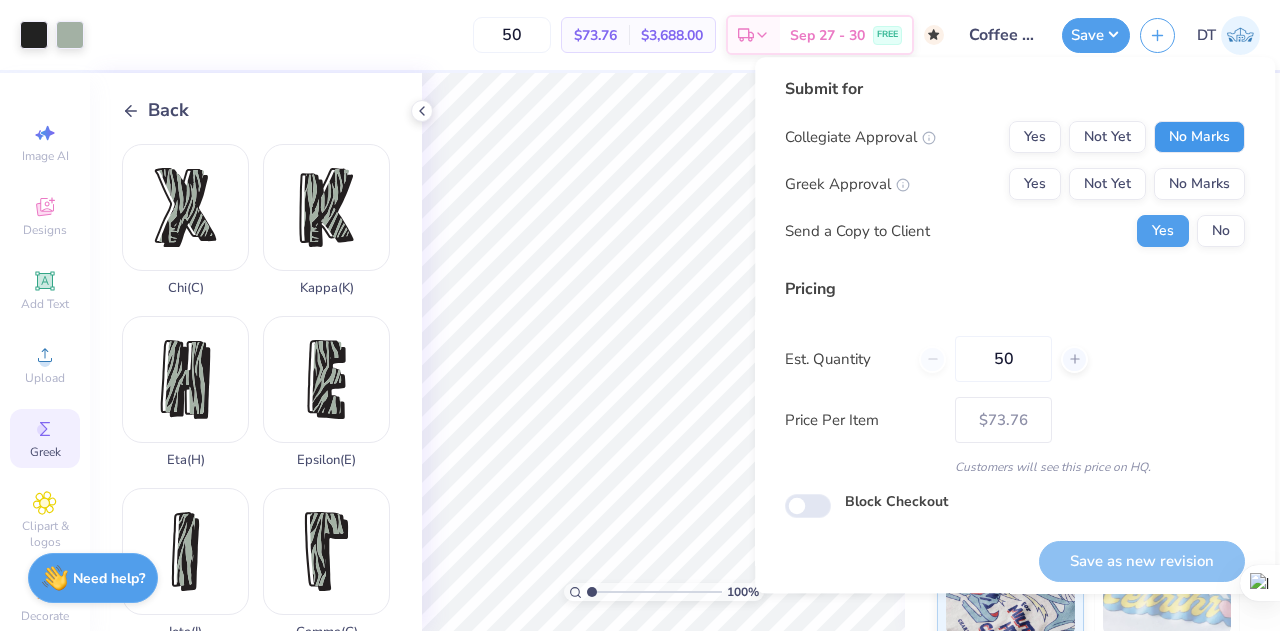 click on "No Marks" at bounding box center (1199, 137) 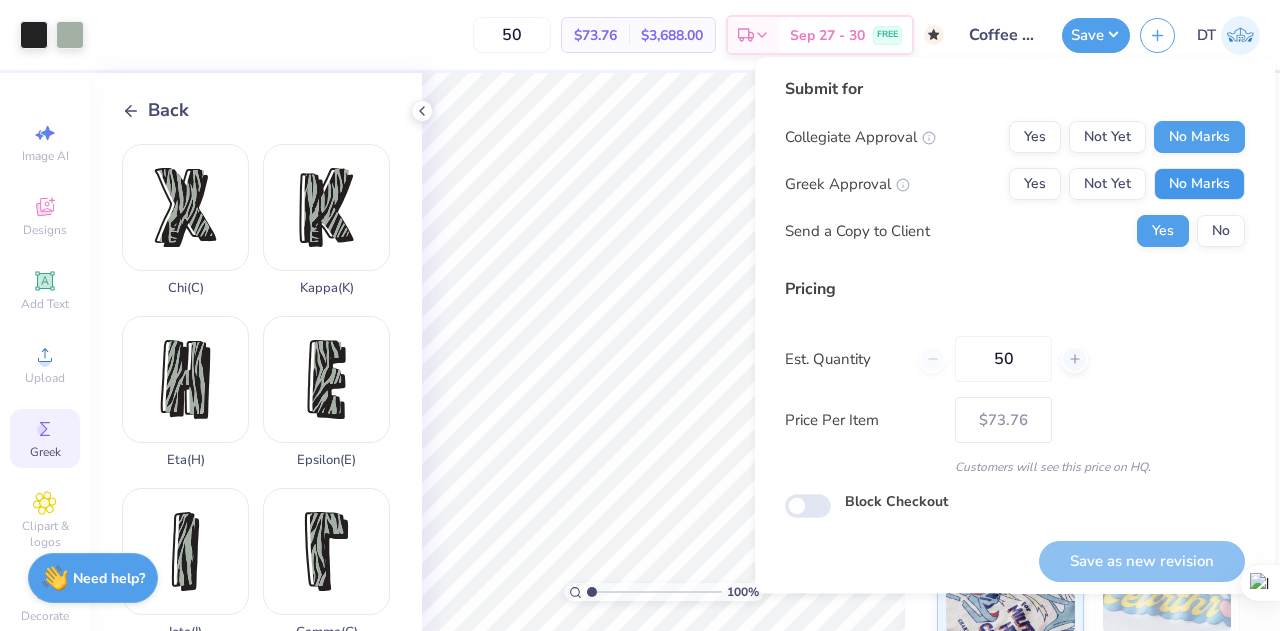 click on "No Marks" at bounding box center (1199, 184) 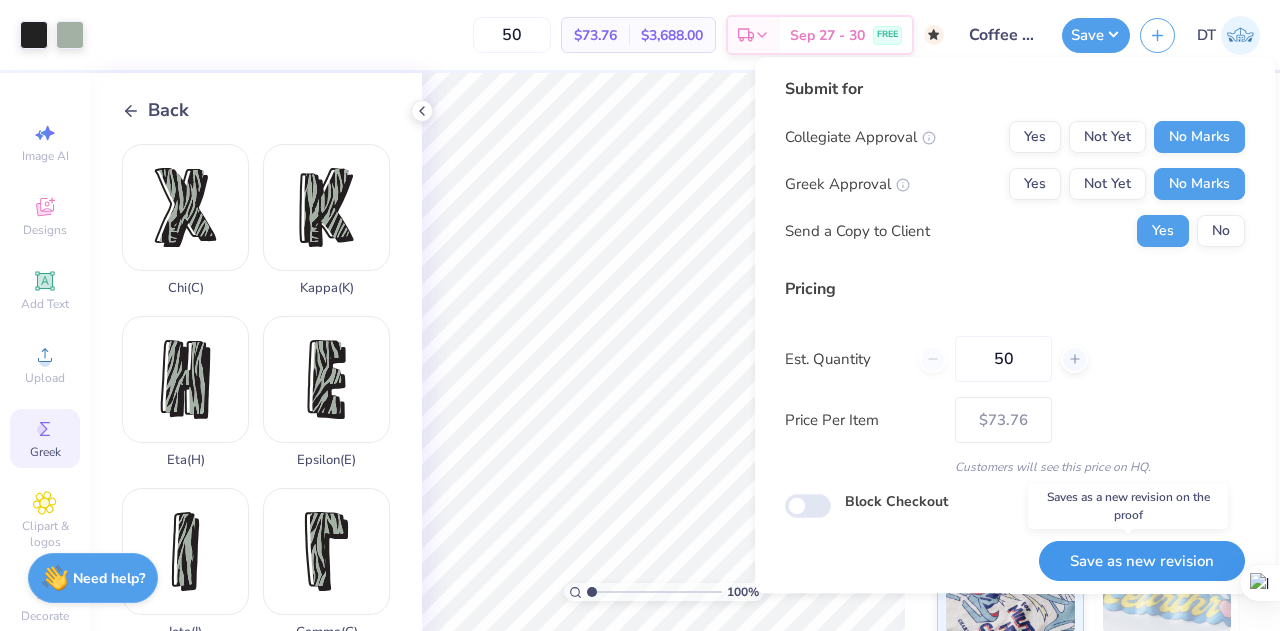 click on "Save as new revision" at bounding box center [1142, 561] 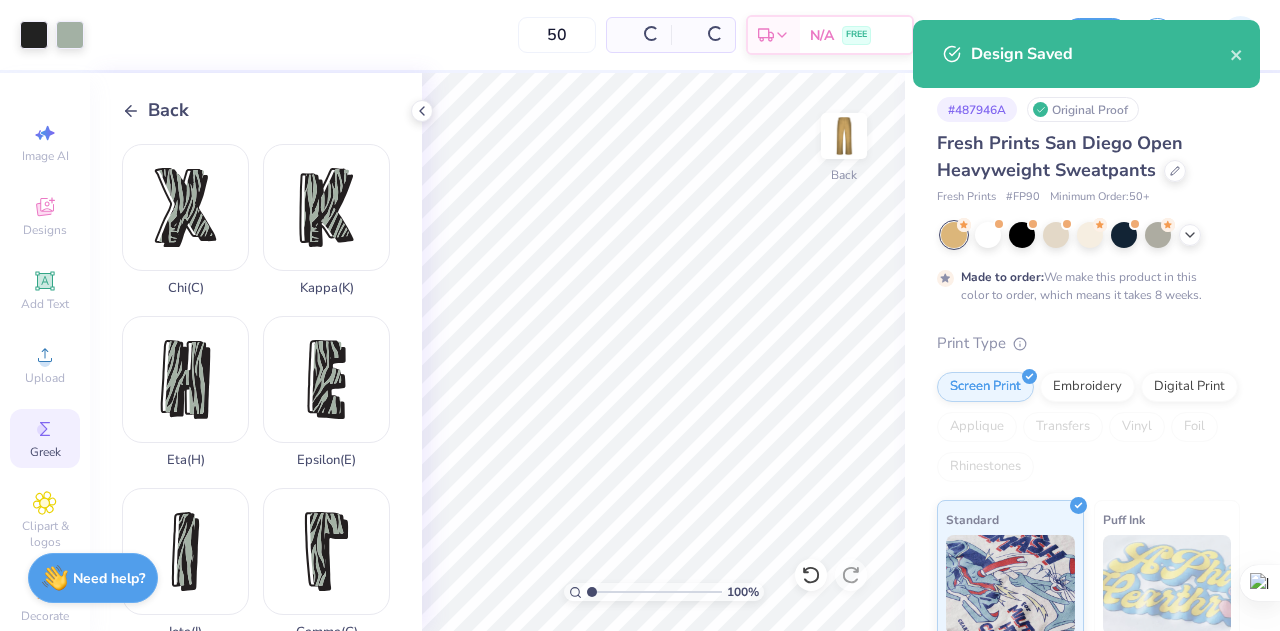 type on "– –" 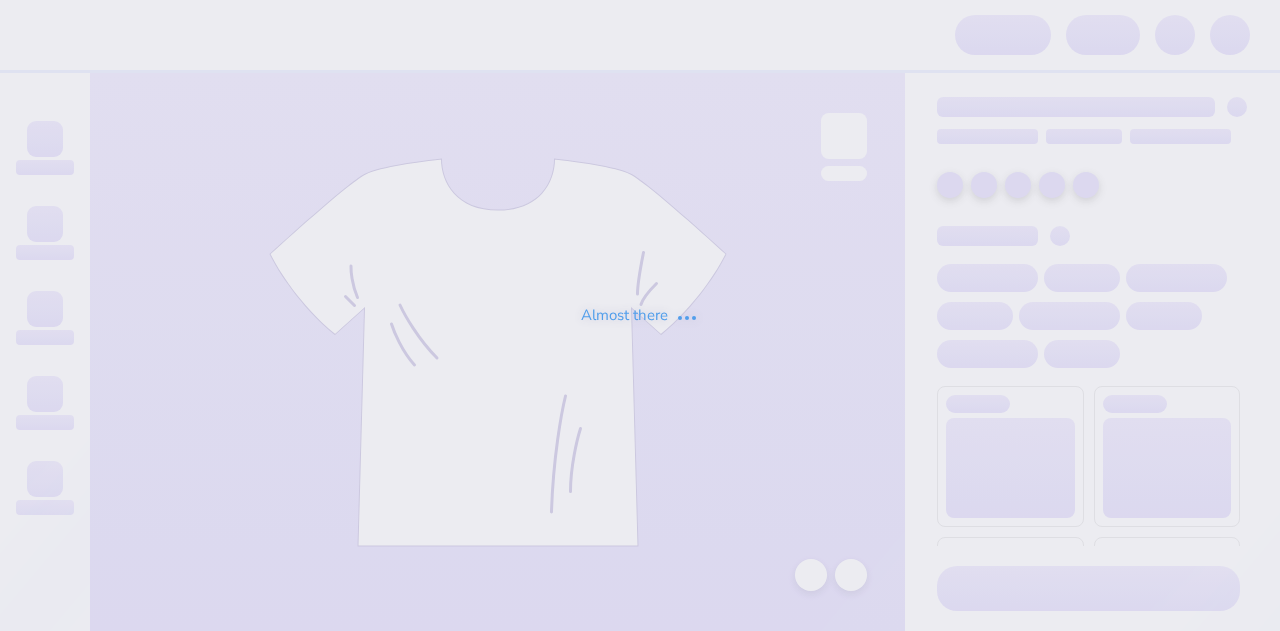 scroll, scrollTop: 0, scrollLeft: 0, axis: both 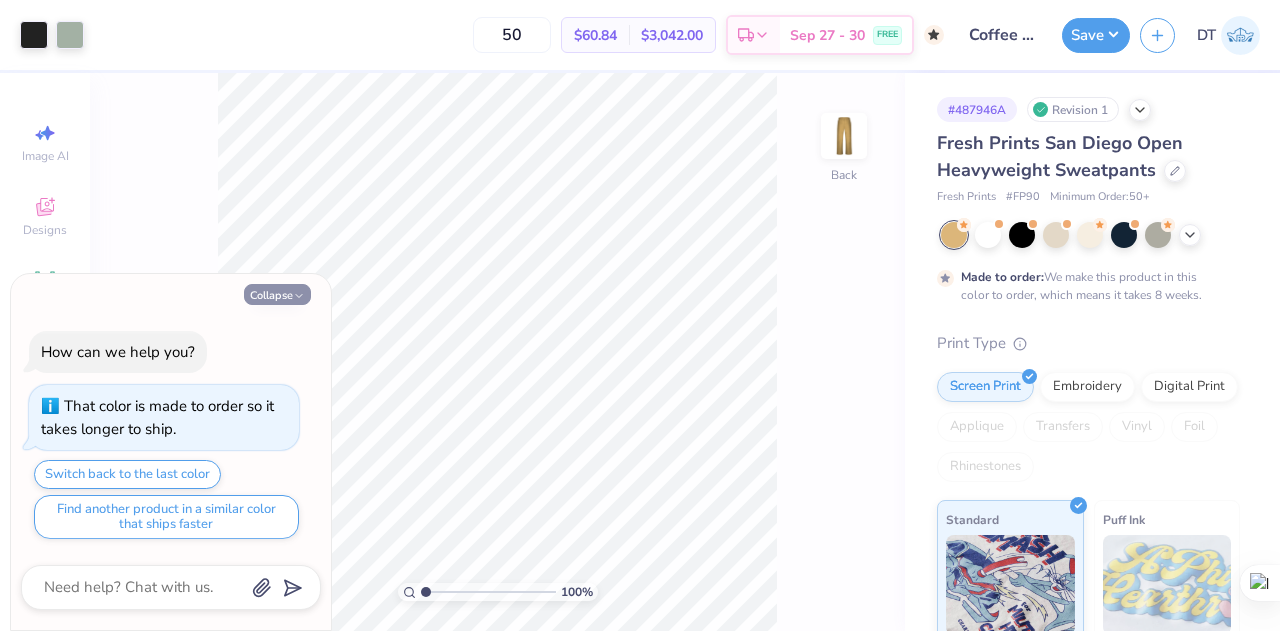 click on "Collapse" at bounding box center [277, 294] 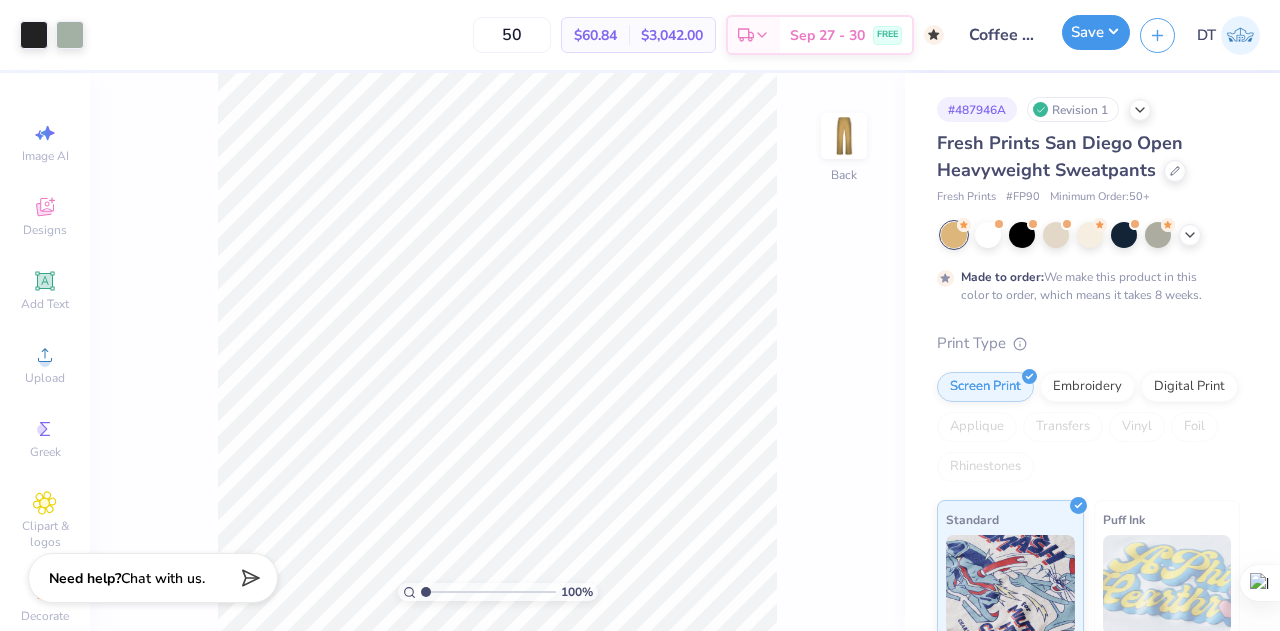 click on "Save" at bounding box center (1096, 32) 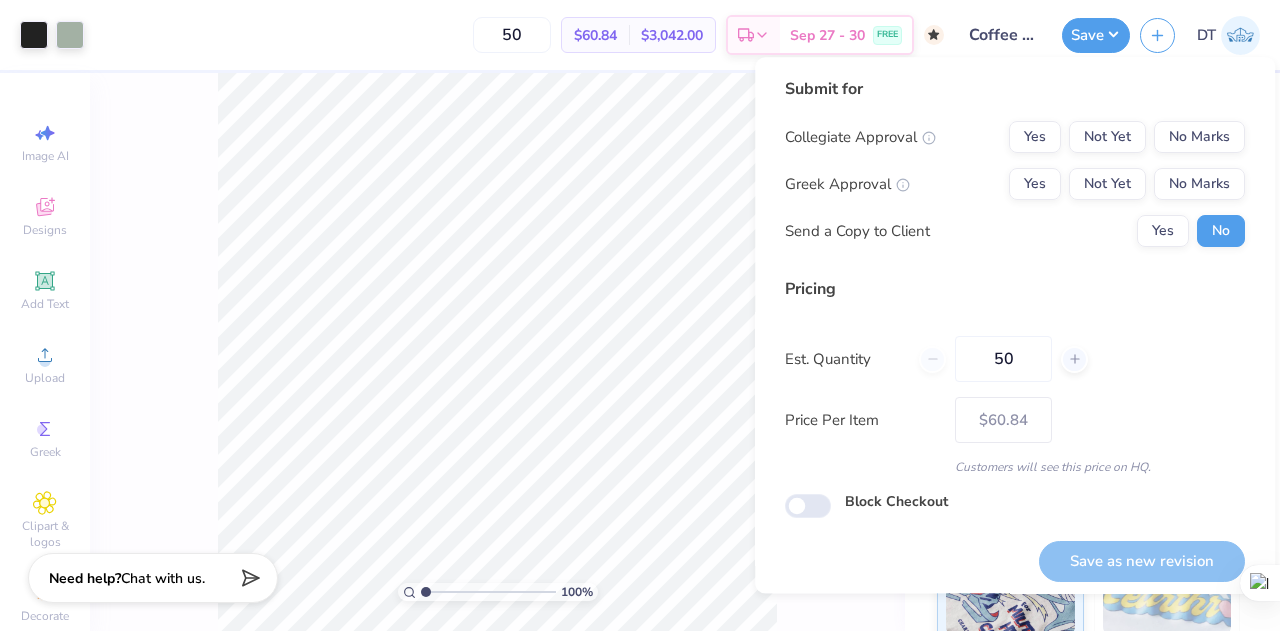 click on "Collegiate Approval Yes Not Yet No Marks Greek Approval Yes Not Yet No Marks Send a Copy to Client Yes No" at bounding box center (1015, 184) 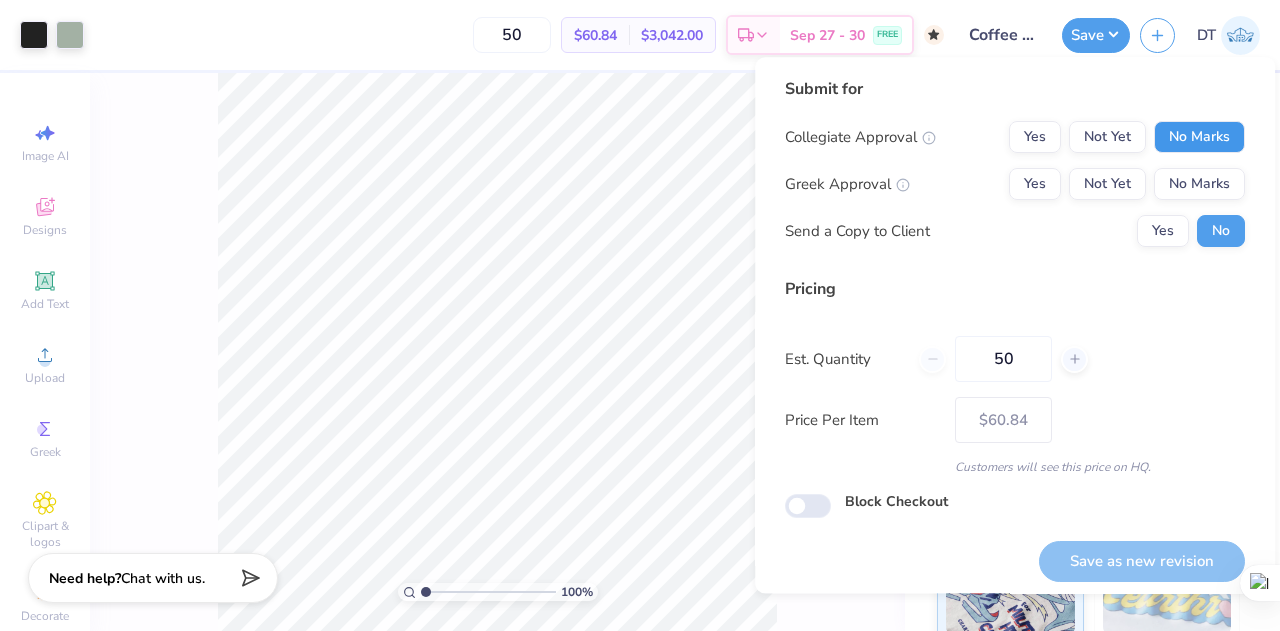 click on "No Marks" at bounding box center [1199, 137] 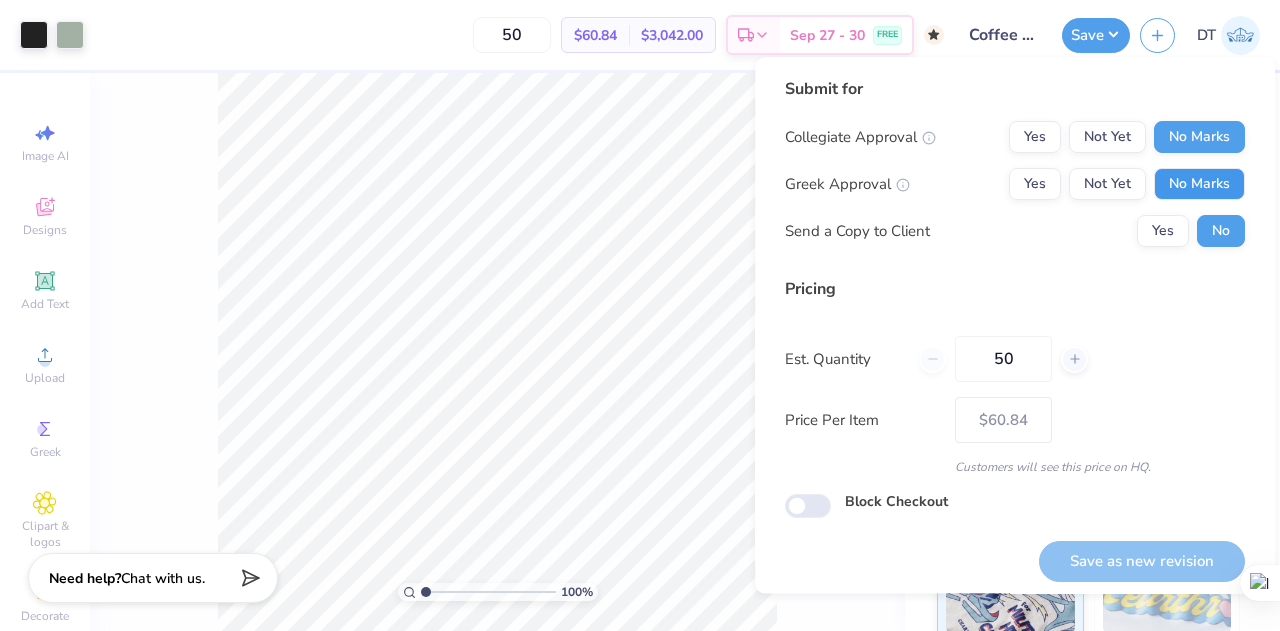 click on "No Marks" at bounding box center [1199, 184] 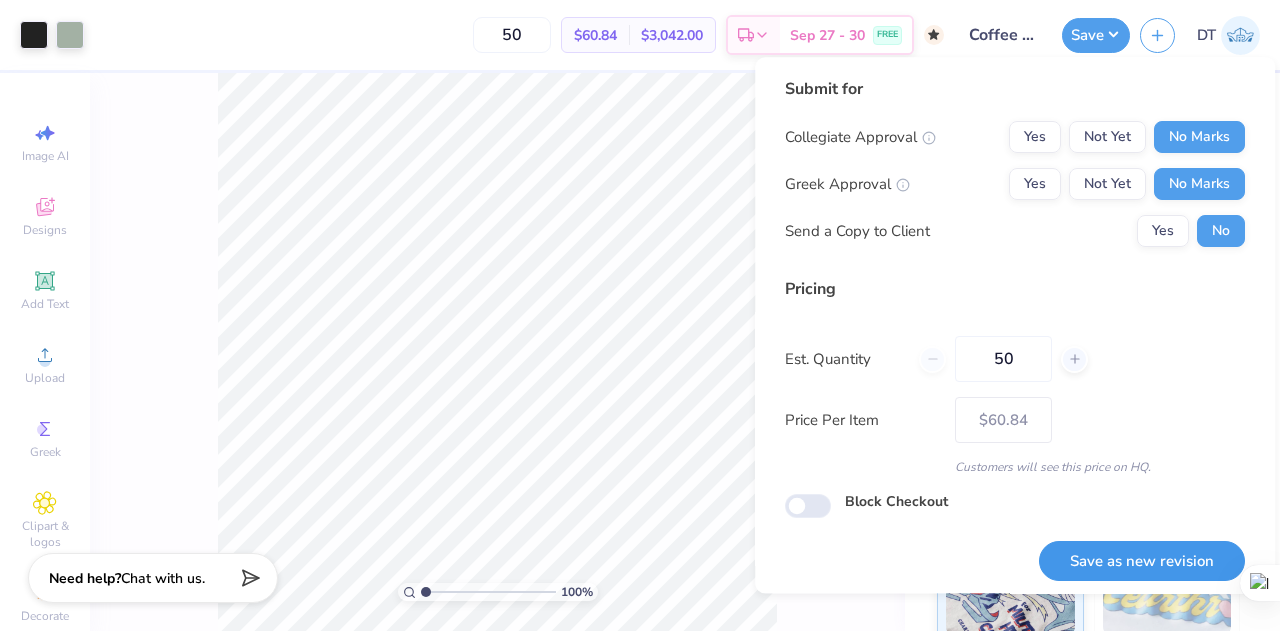 click on "Save as new revision" at bounding box center [1142, 561] 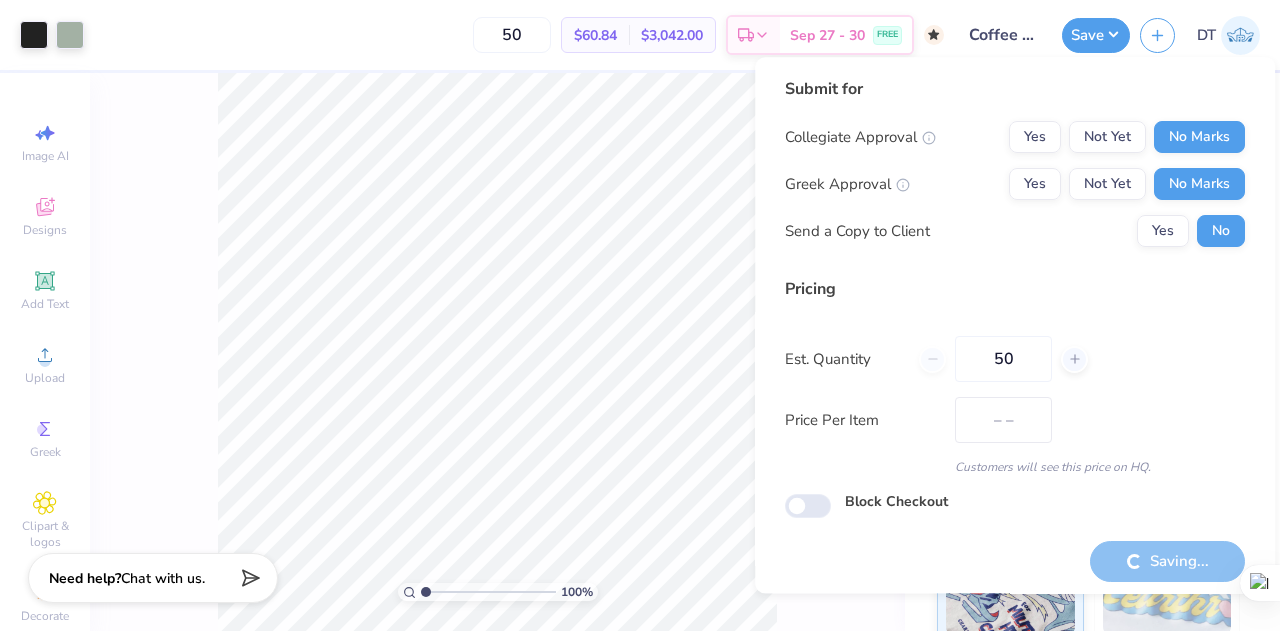 type on "$60.84" 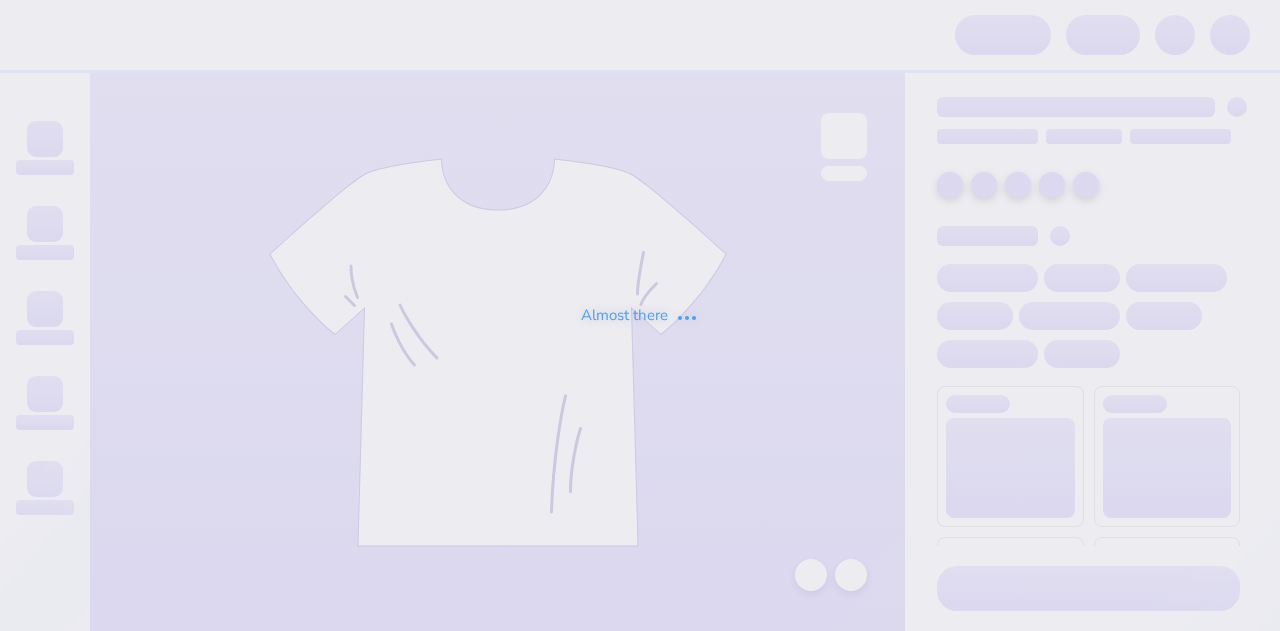 scroll, scrollTop: 0, scrollLeft: 0, axis: both 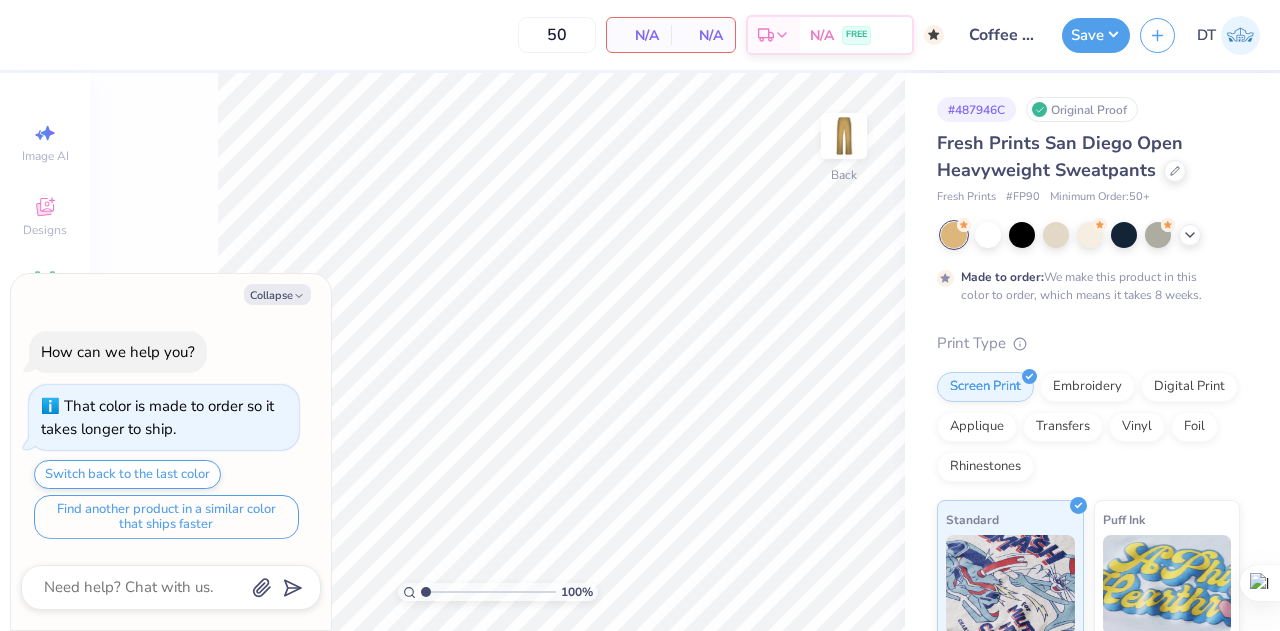 click on "Find another product in a similar color that ships faster" at bounding box center [166, 517] 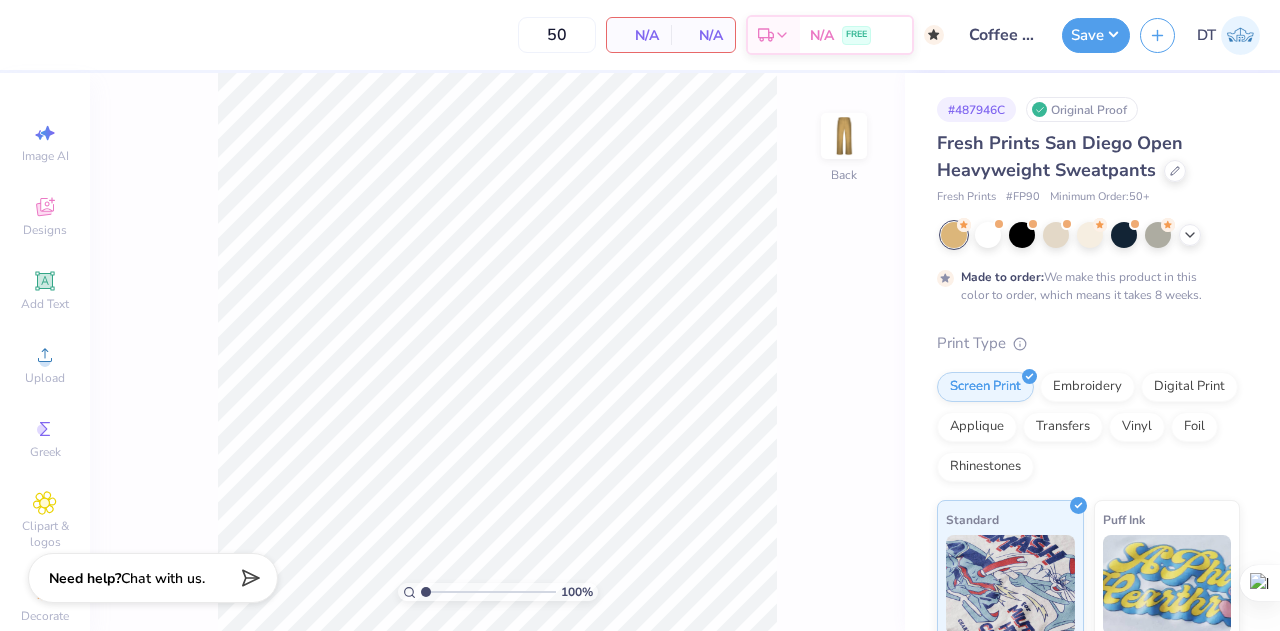 type on "x" 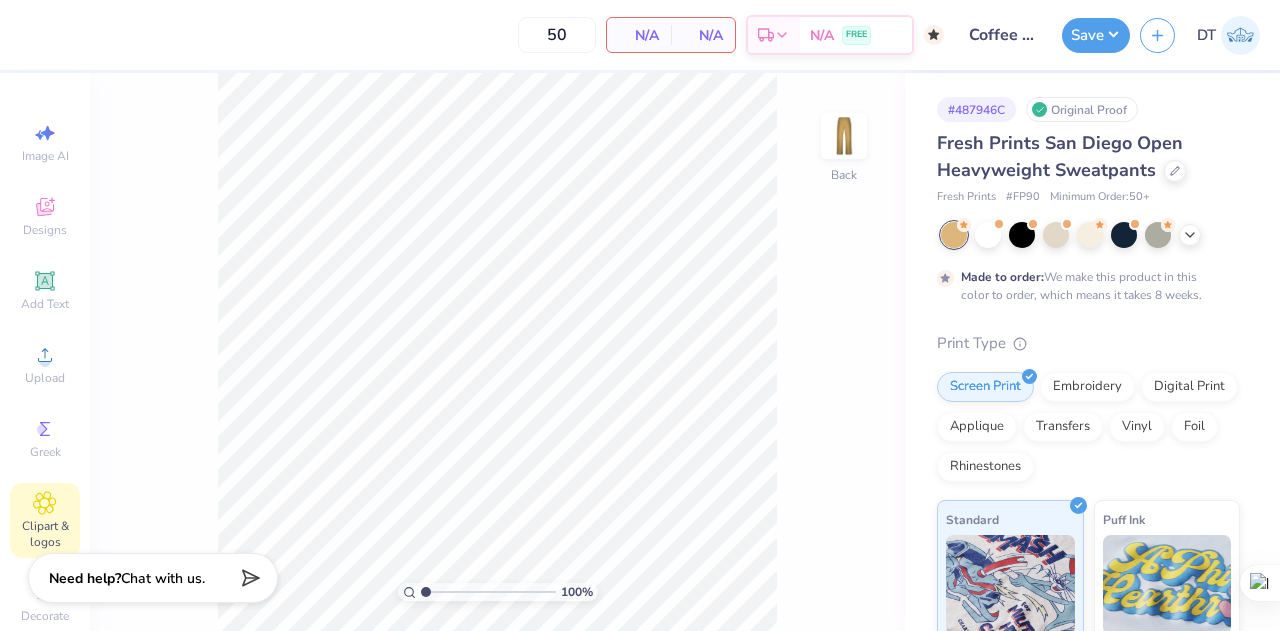 click 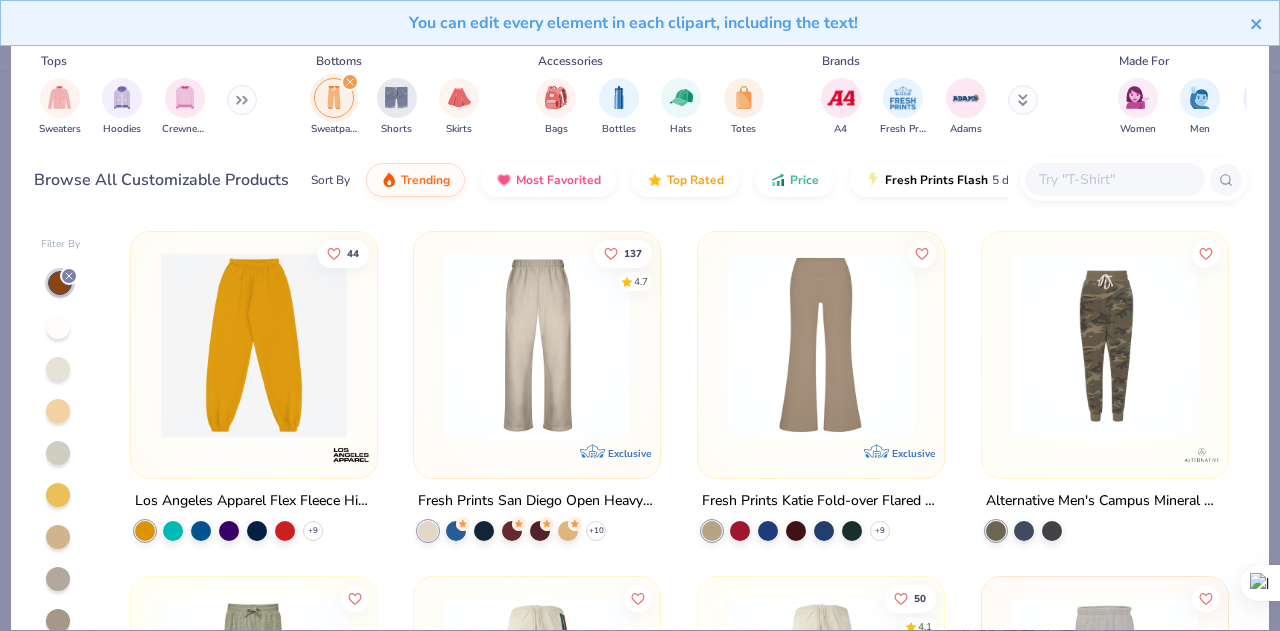 click 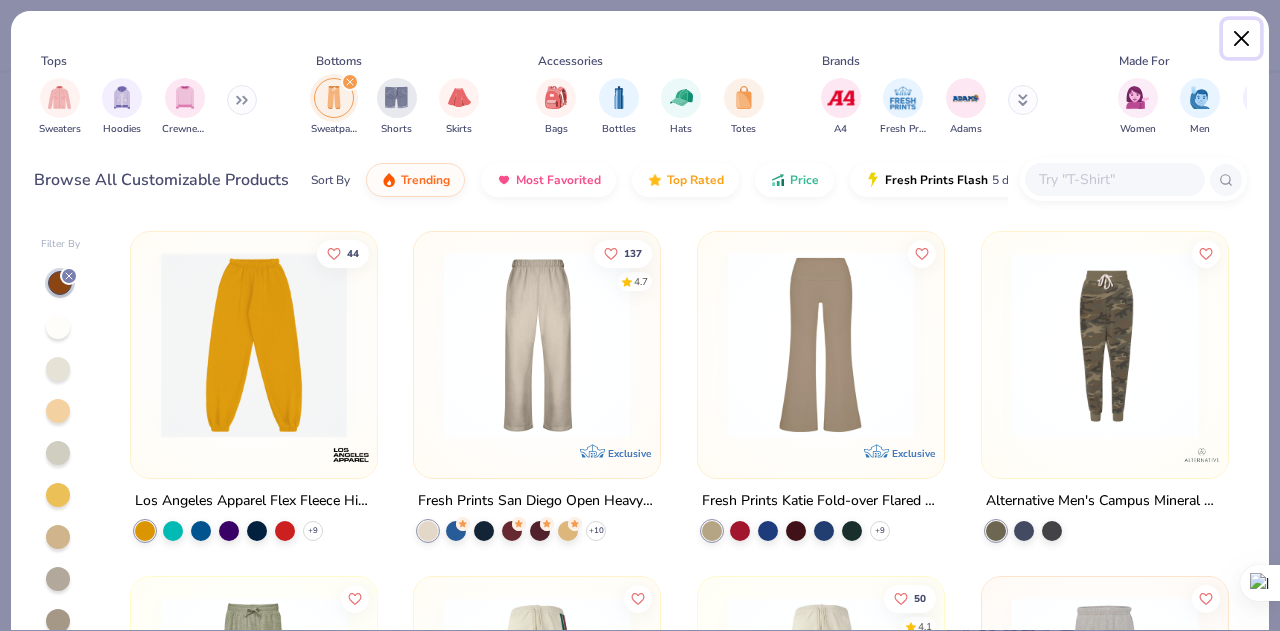 click at bounding box center (1242, 39) 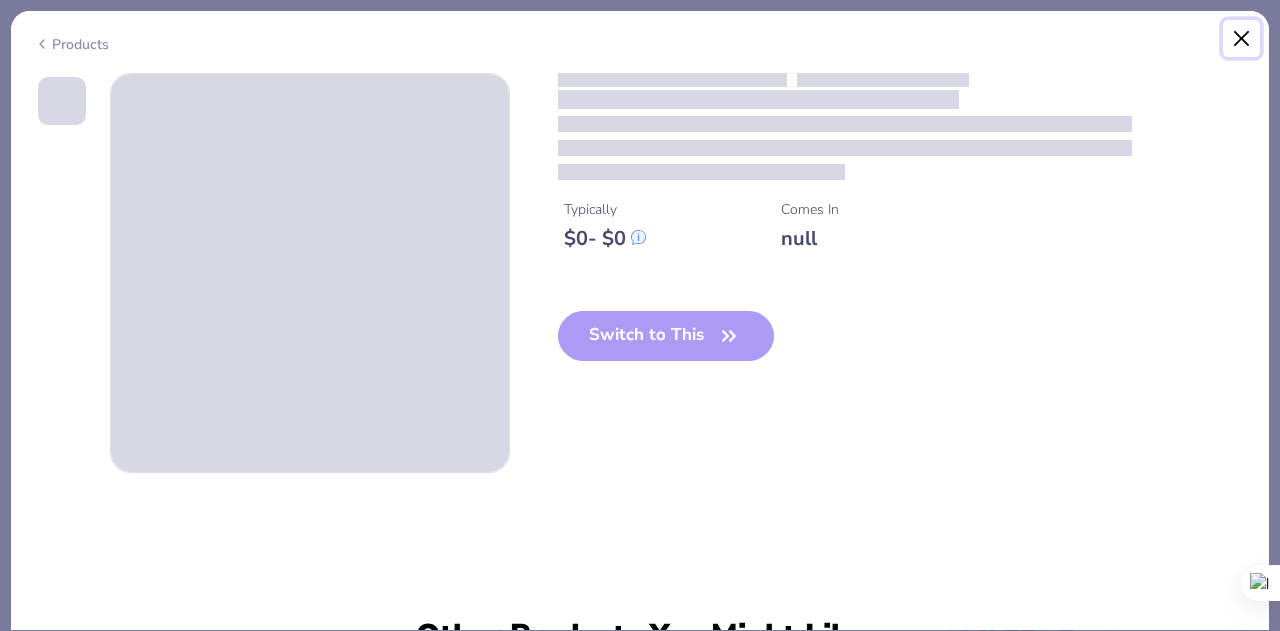 click at bounding box center [1242, 39] 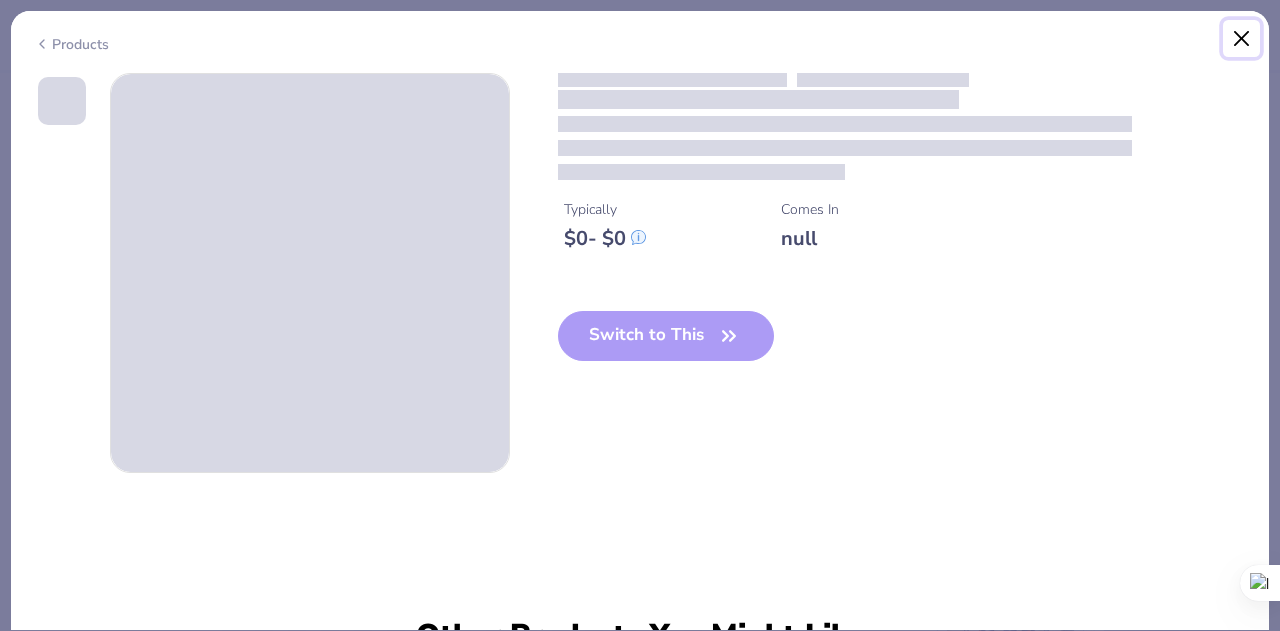 click at bounding box center [1242, 39] 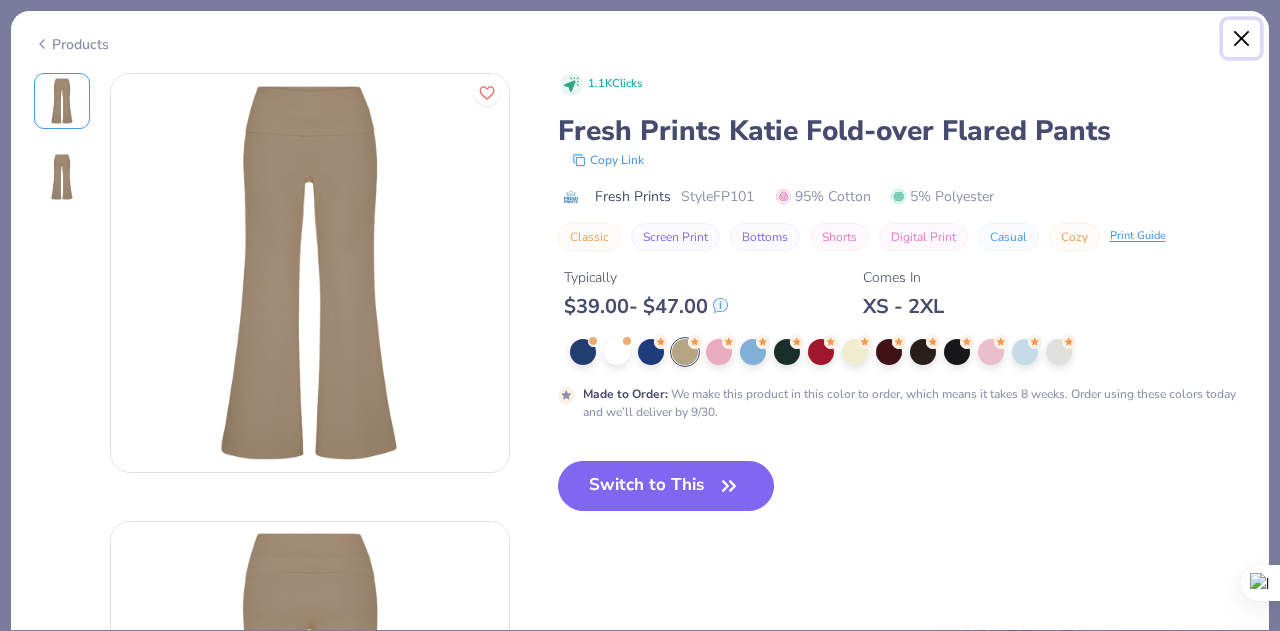 click at bounding box center (1242, 39) 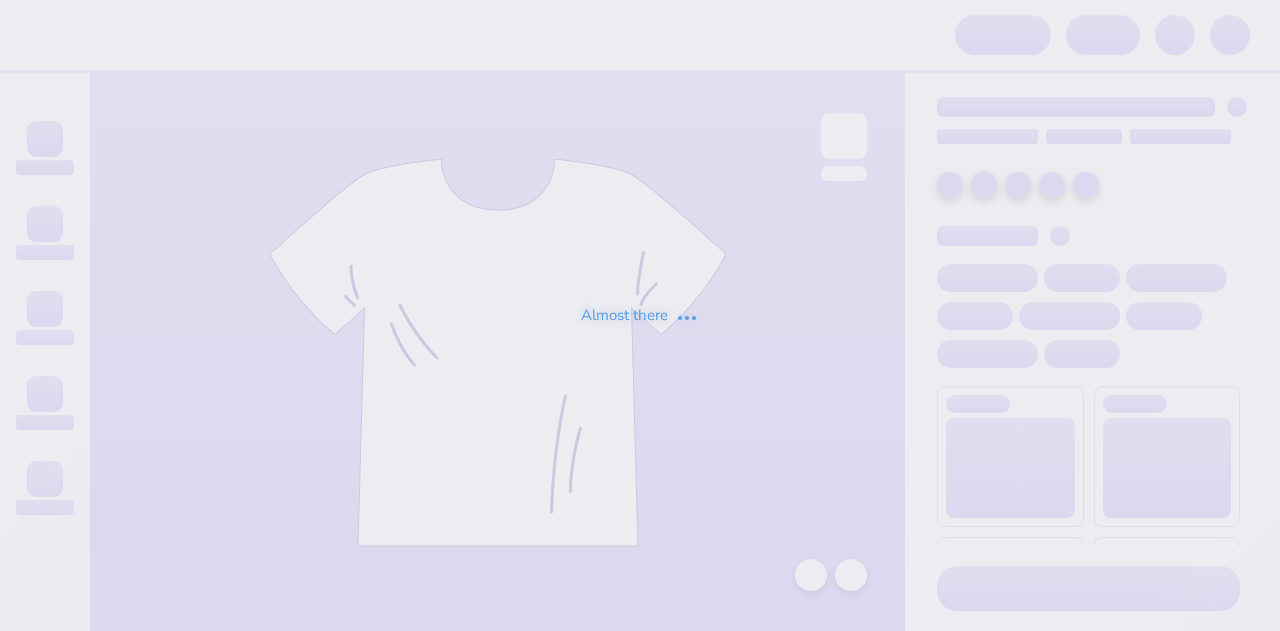 scroll, scrollTop: 0, scrollLeft: 0, axis: both 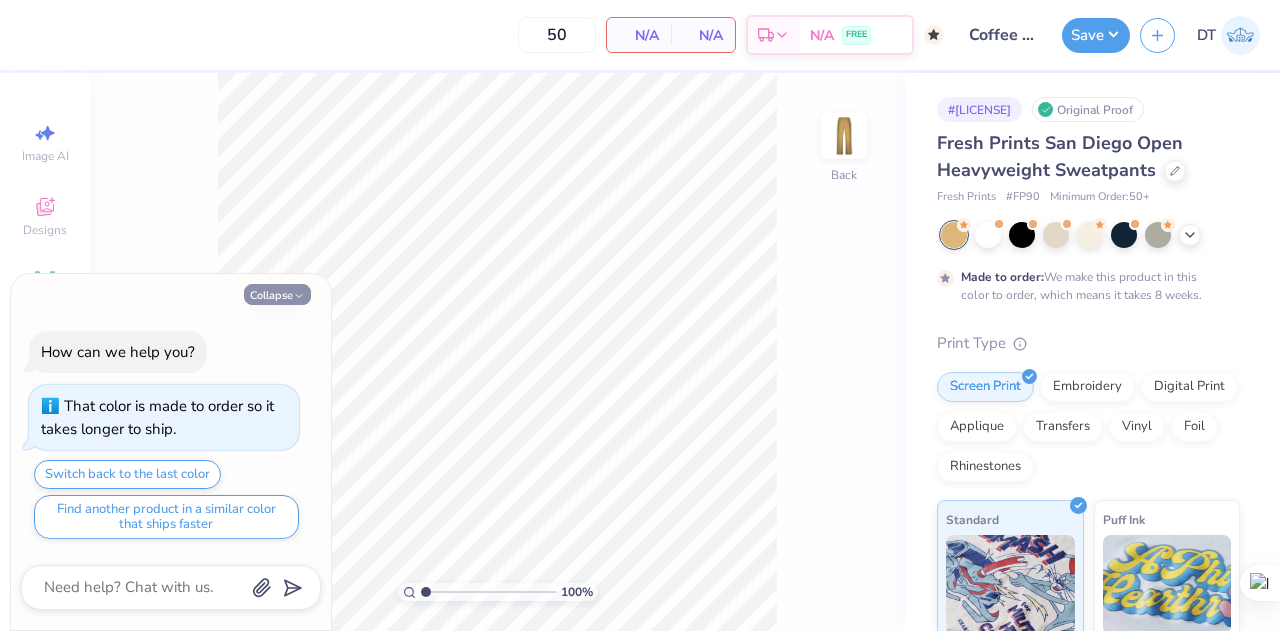 click 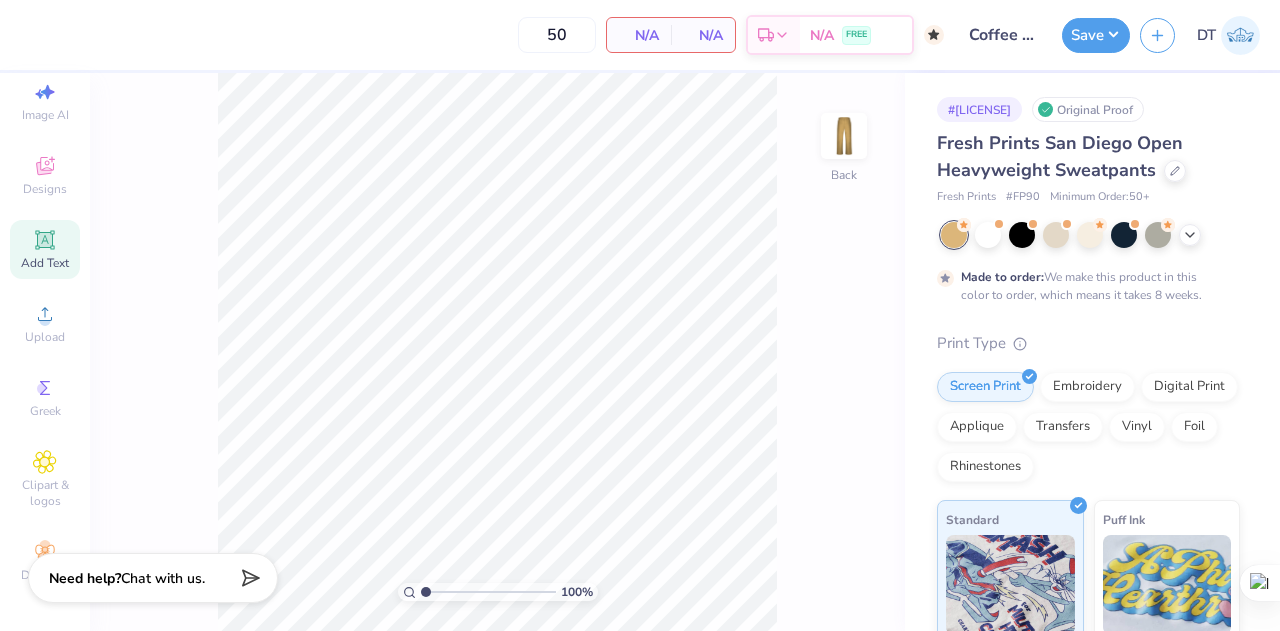 scroll, scrollTop: 0, scrollLeft: 8, axis: horizontal 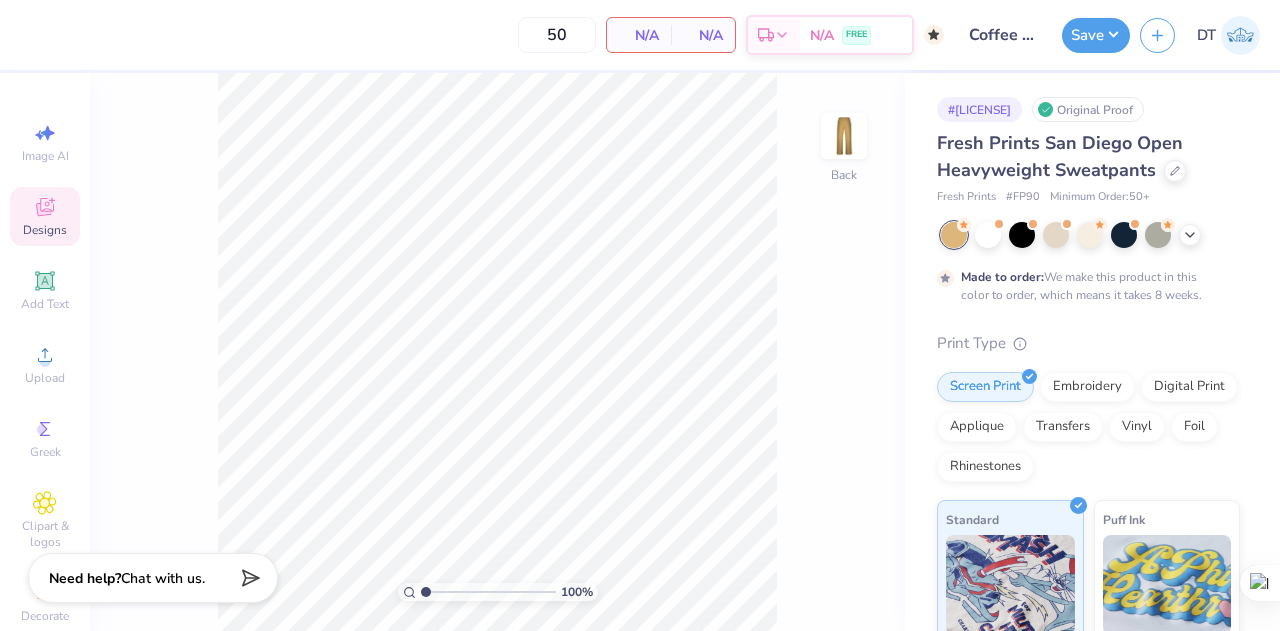 click 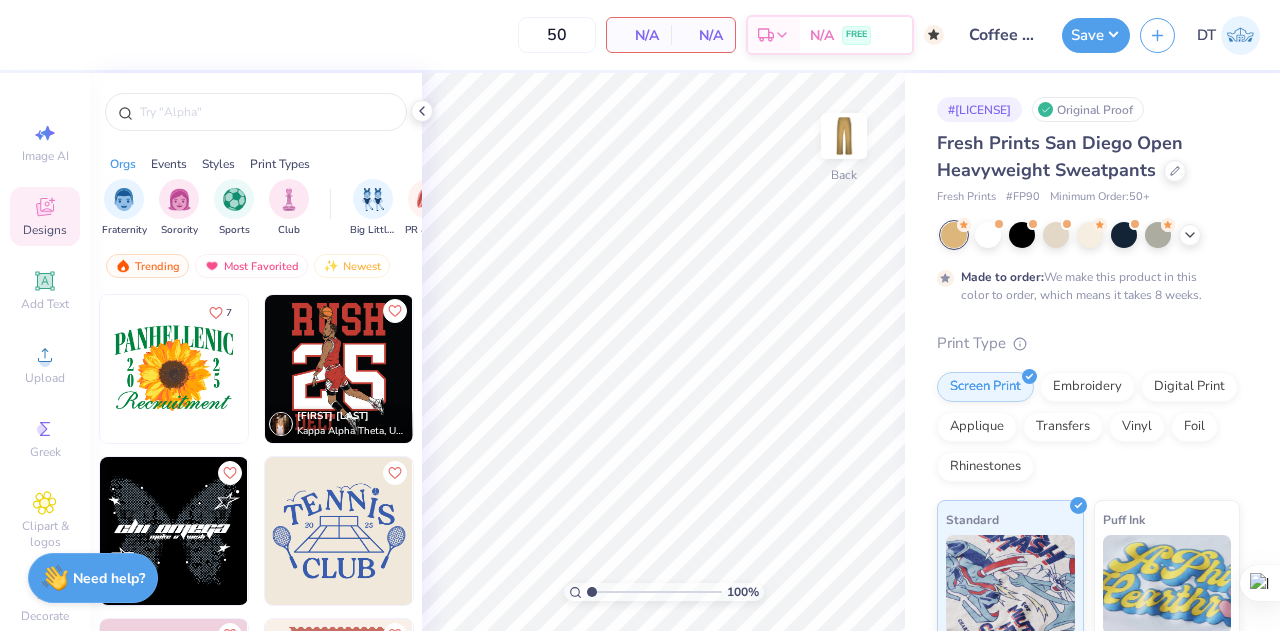 click at bounding box center [174, 369] 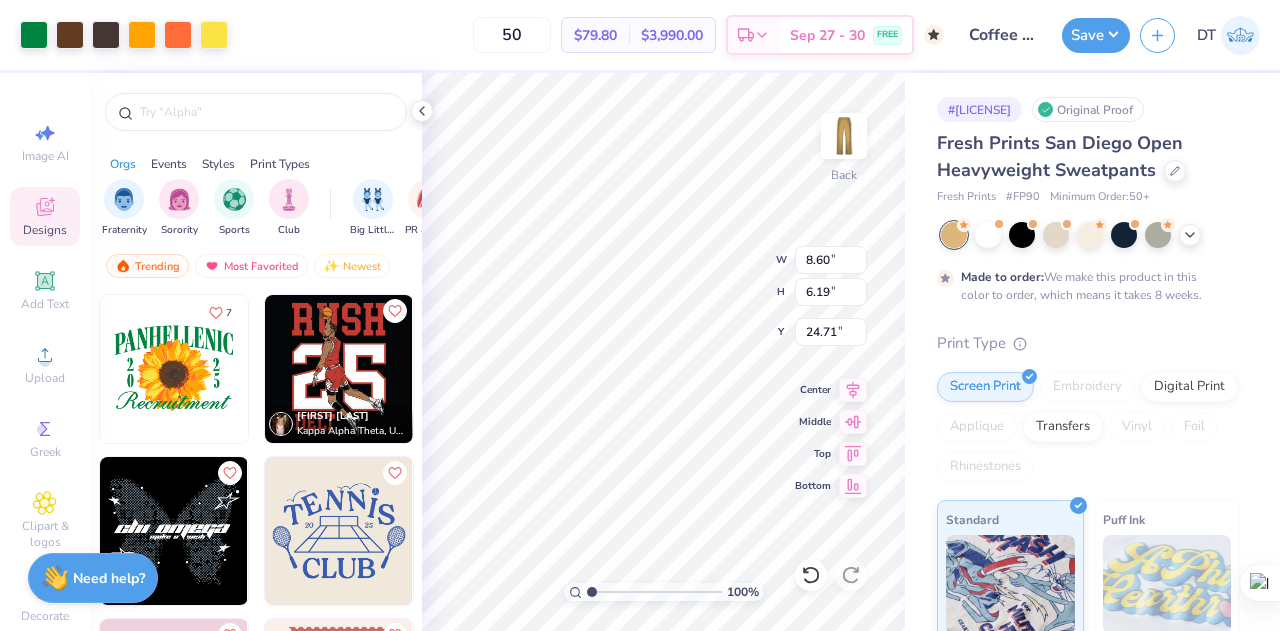 type on "8.60" 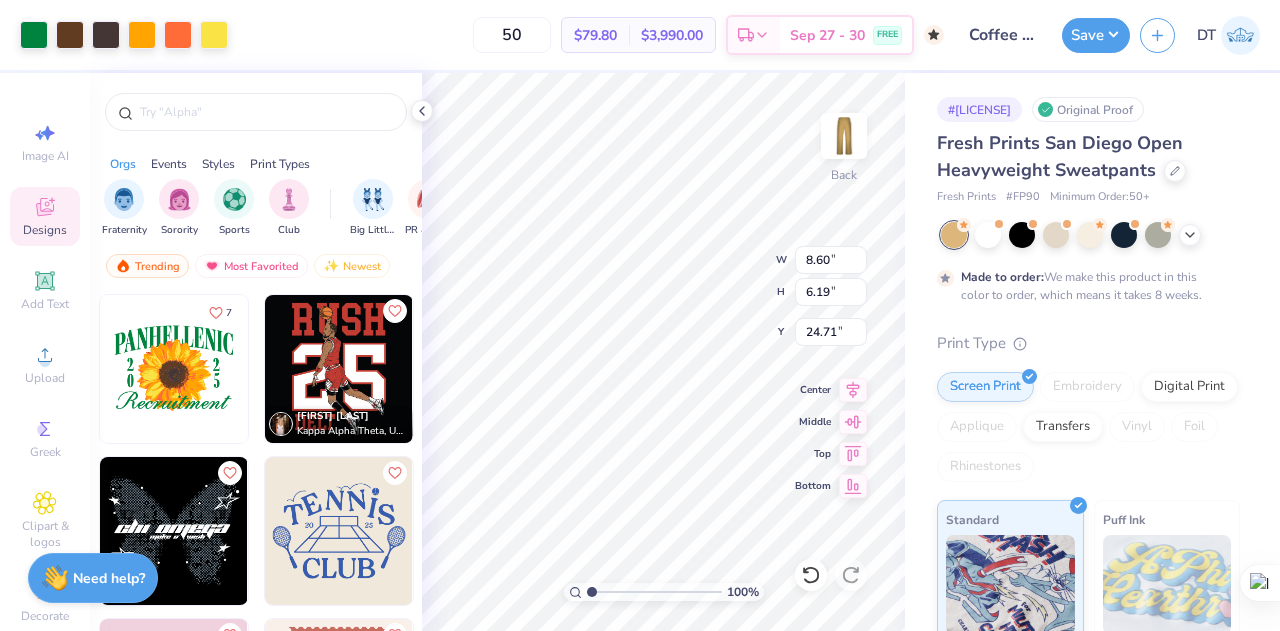 type on "6.19" 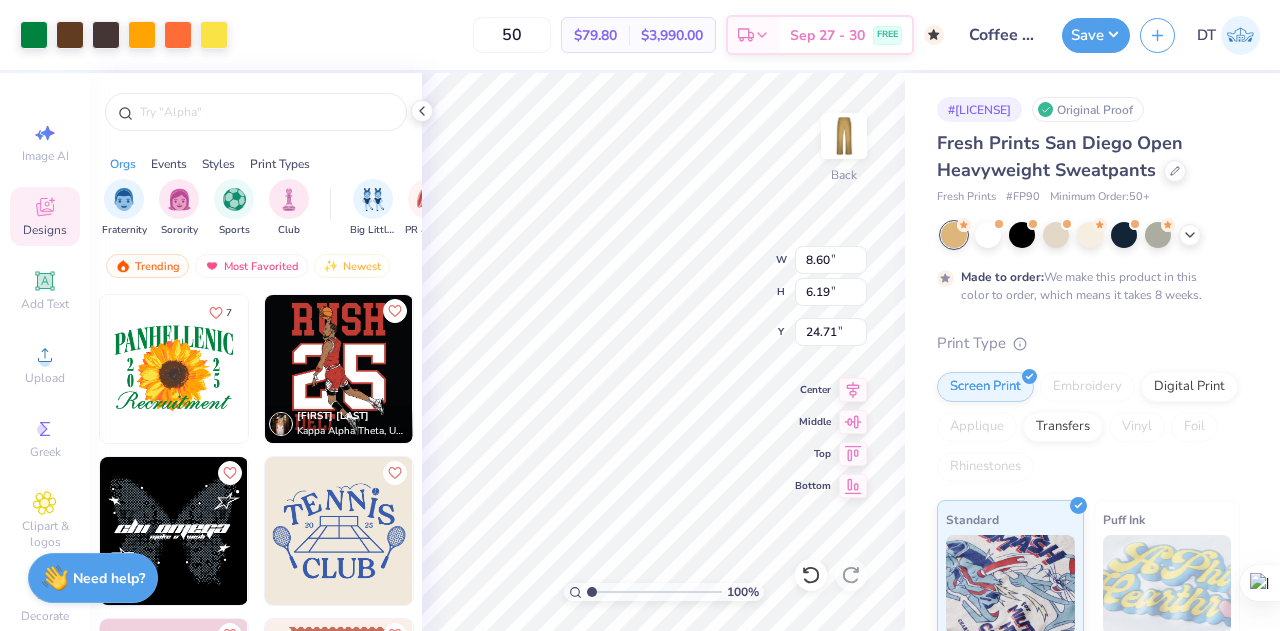 type on "24.71" 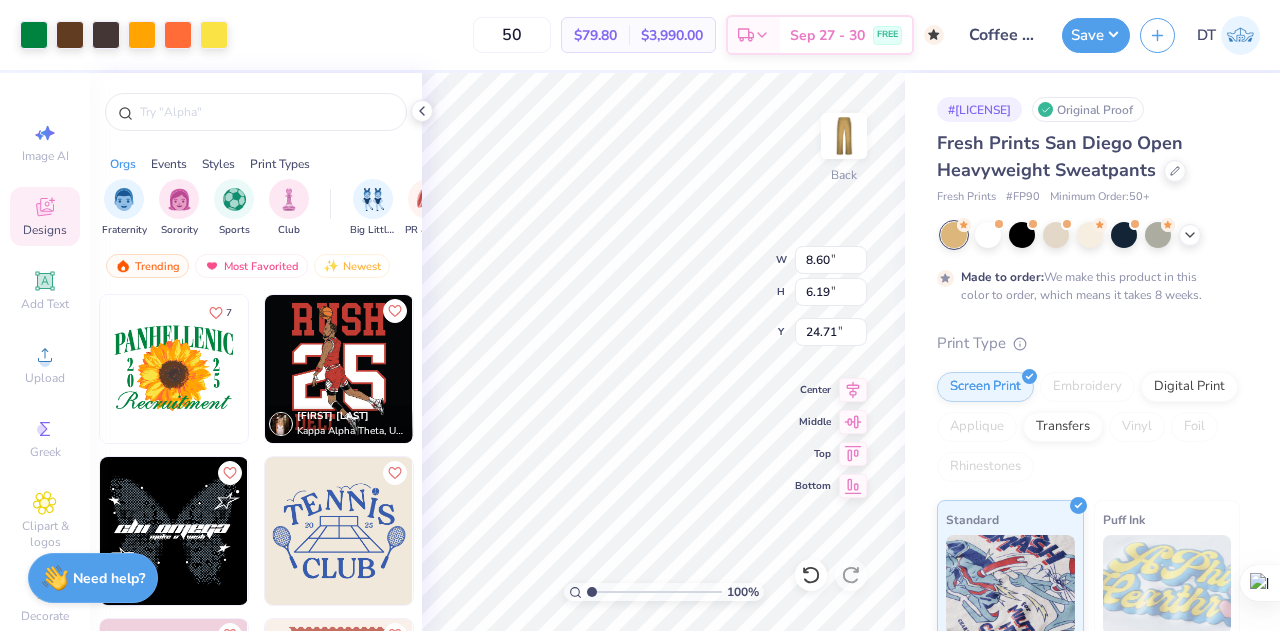 click on "100  % Back W 8.60 8.60 " H 6.19 6.19 " Y 24.71 24.71 " Center Middle Top Bottom" at bounding box center [663, 352] 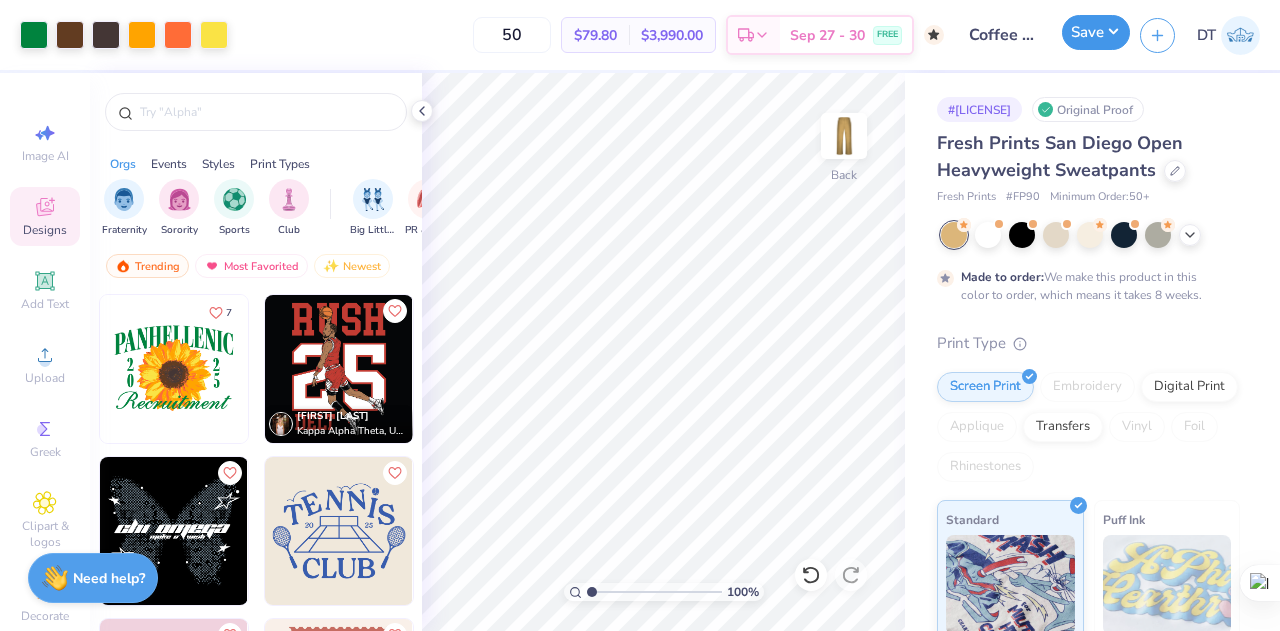click on "Save" at bounding box center [1096, 32] 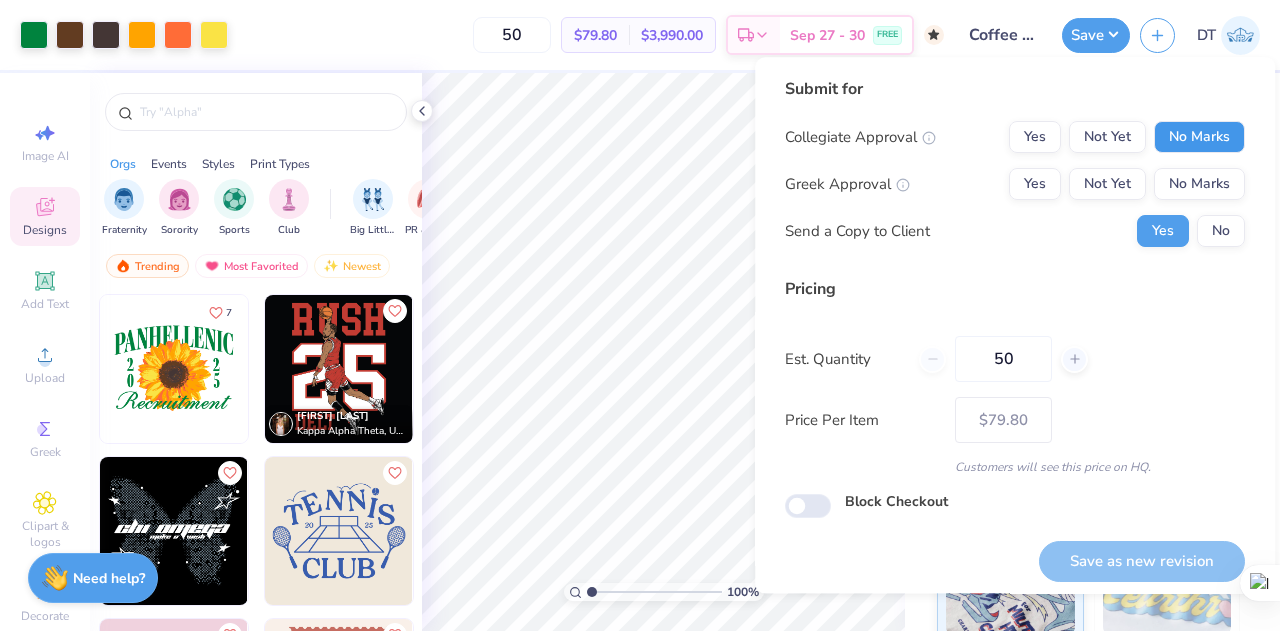 click on "No Marks" at bounding box center (1199, 137) 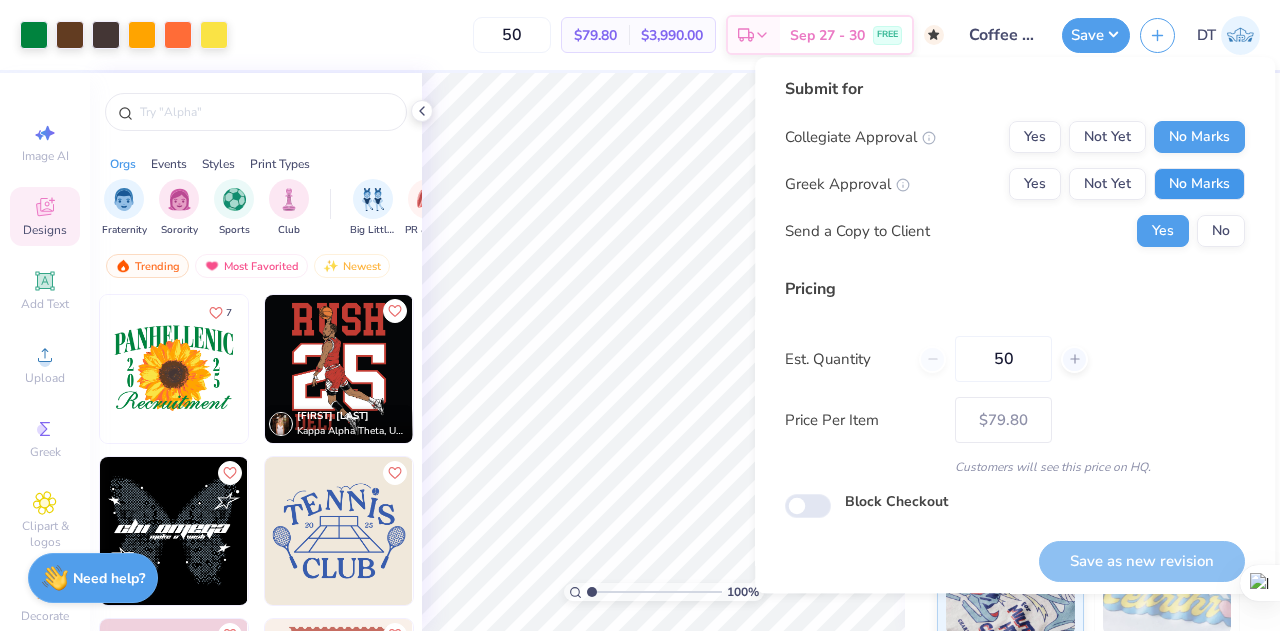 click on "No Marks" at bounding box center (1199, 184) 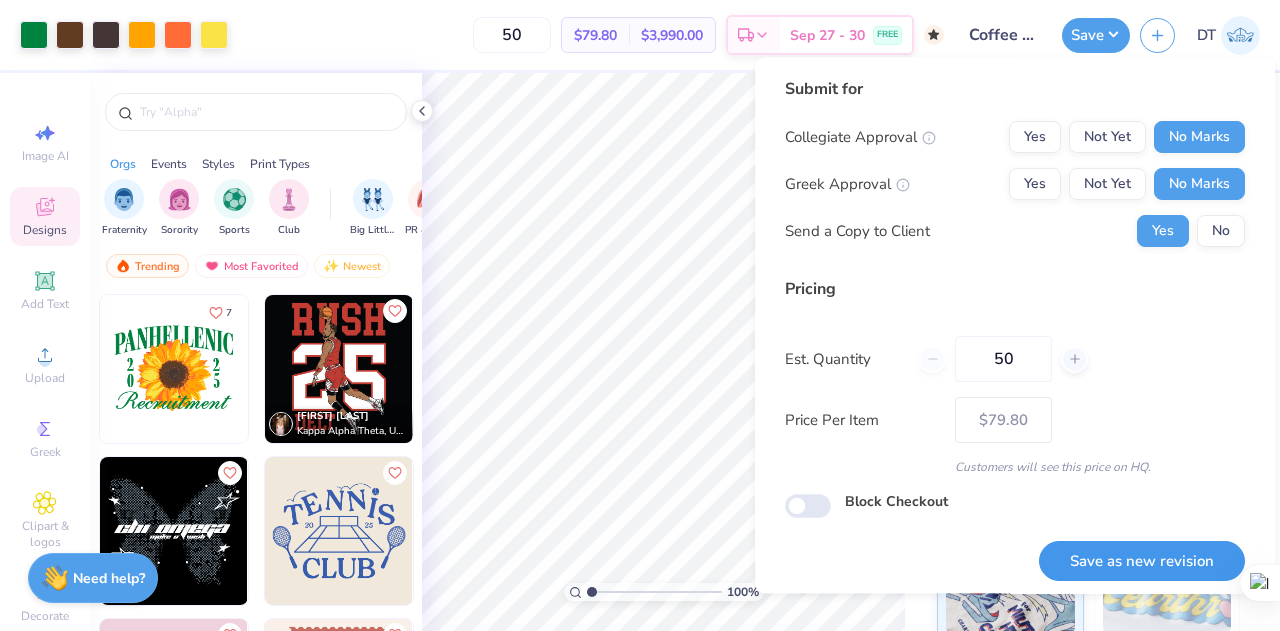 click on "Save as new revision" at bounding box center [1142, 561] 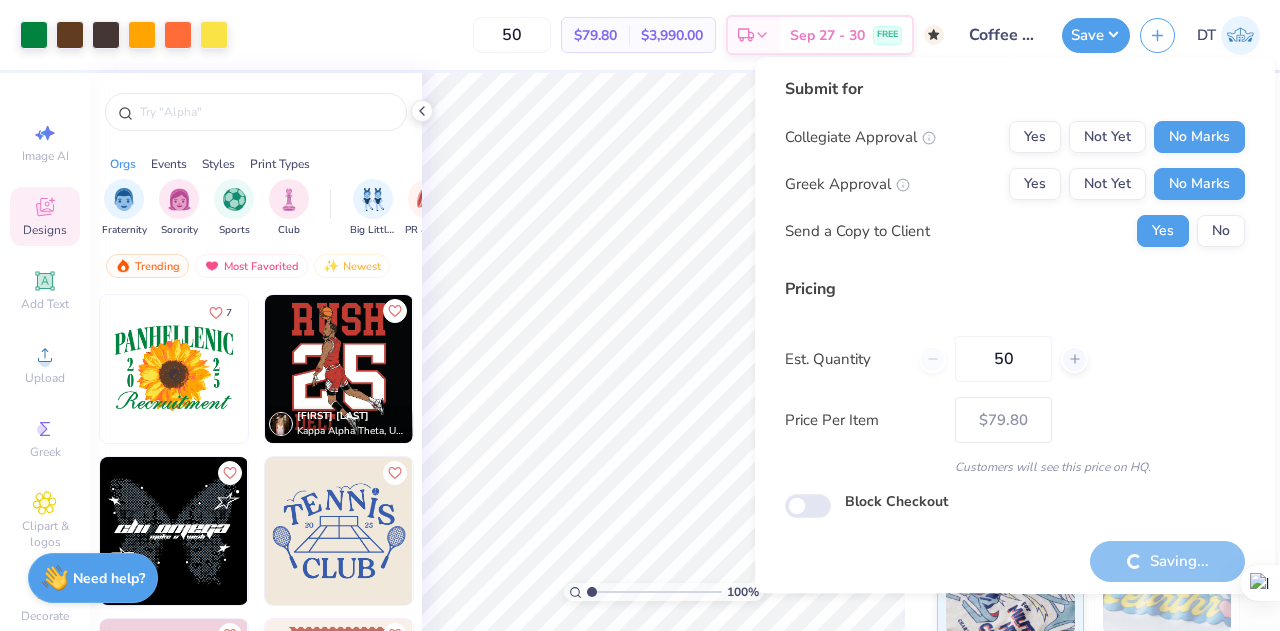 type on "– –" 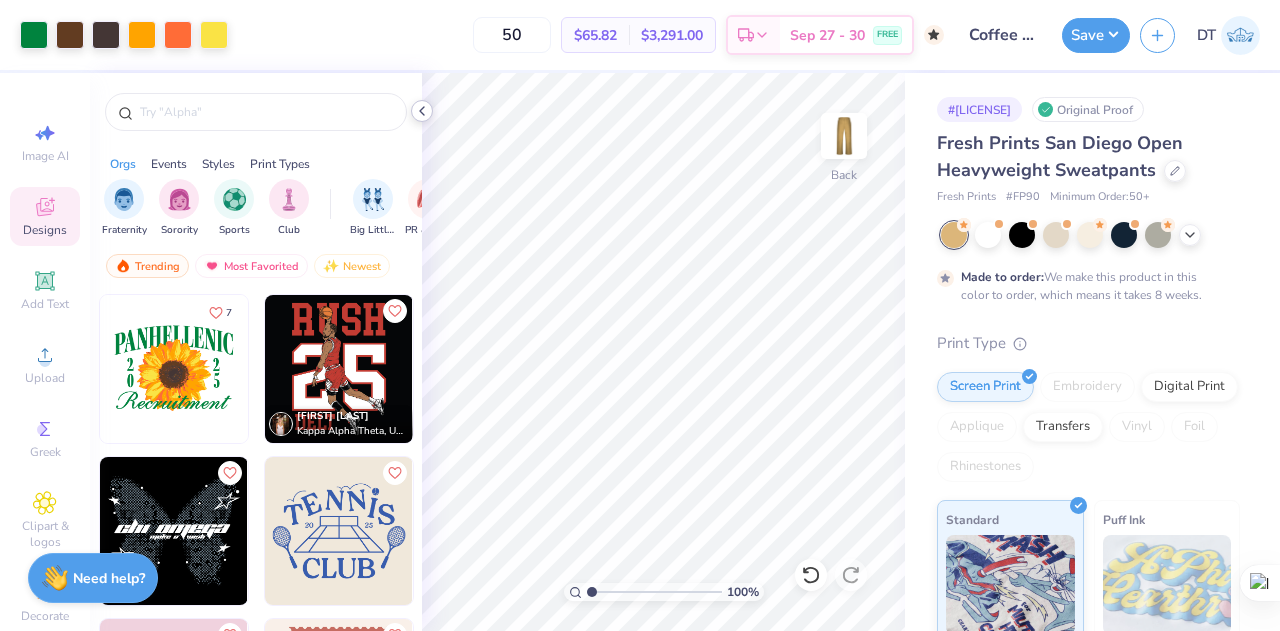 click 